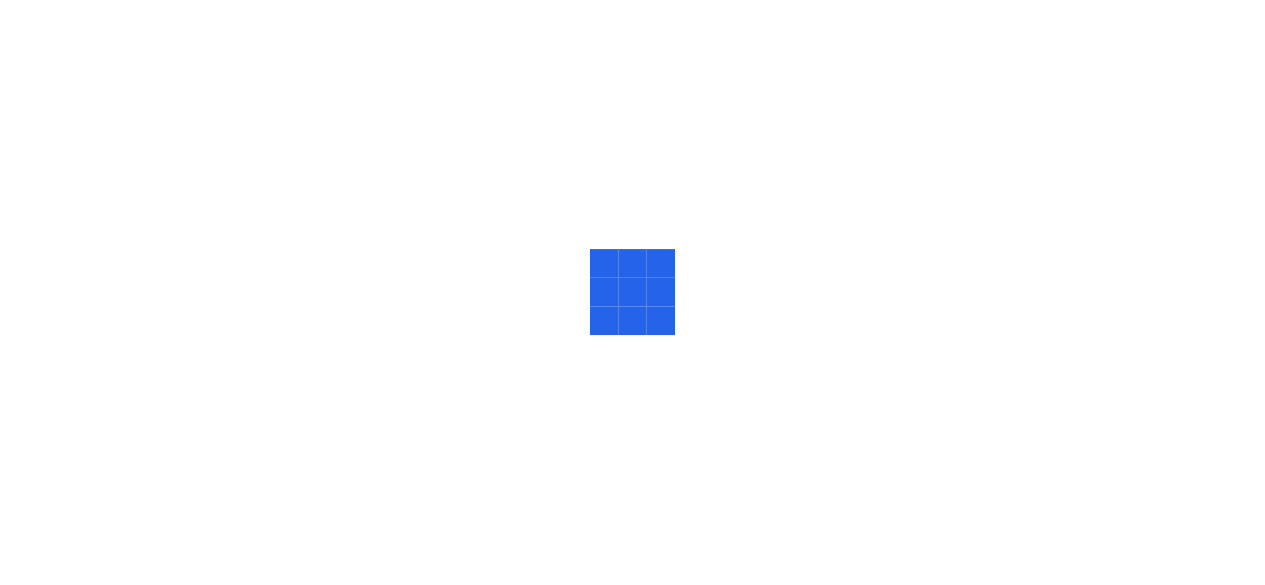 scroll, scrollTop: 0, scrollLeft: 0, axis: both 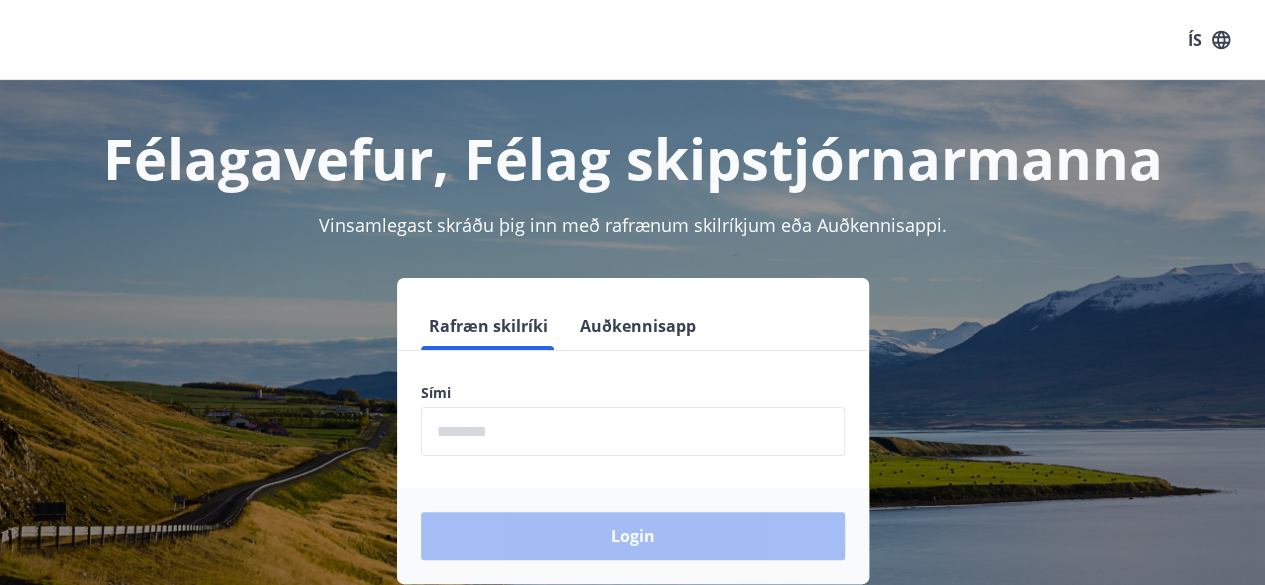 click at bounding box center (633, 431) 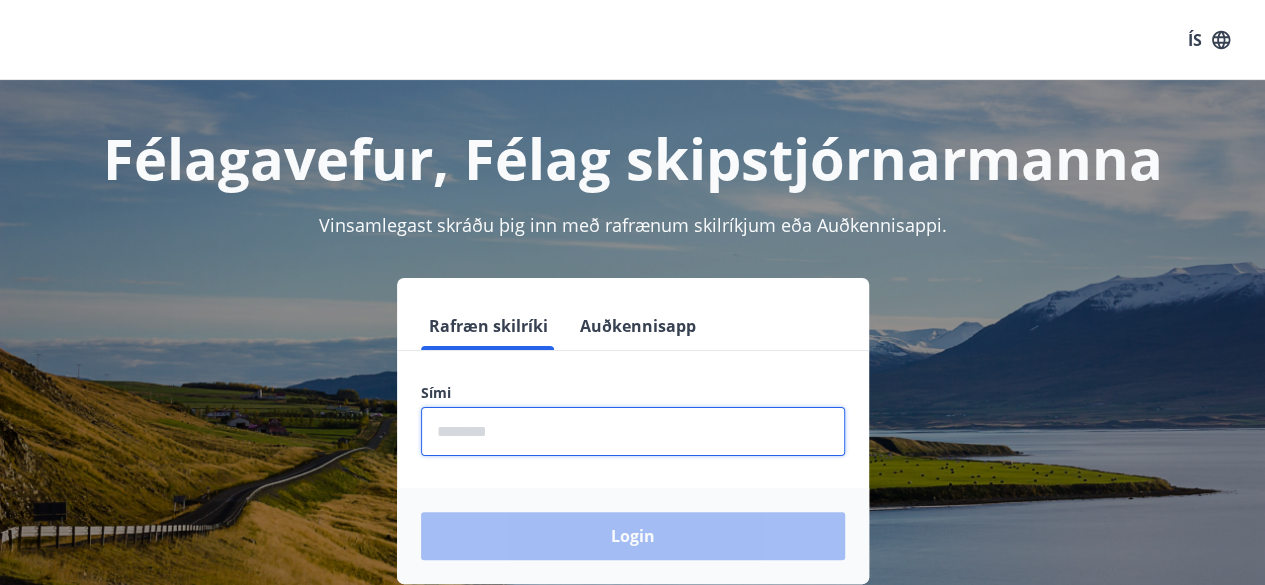 type on "********" 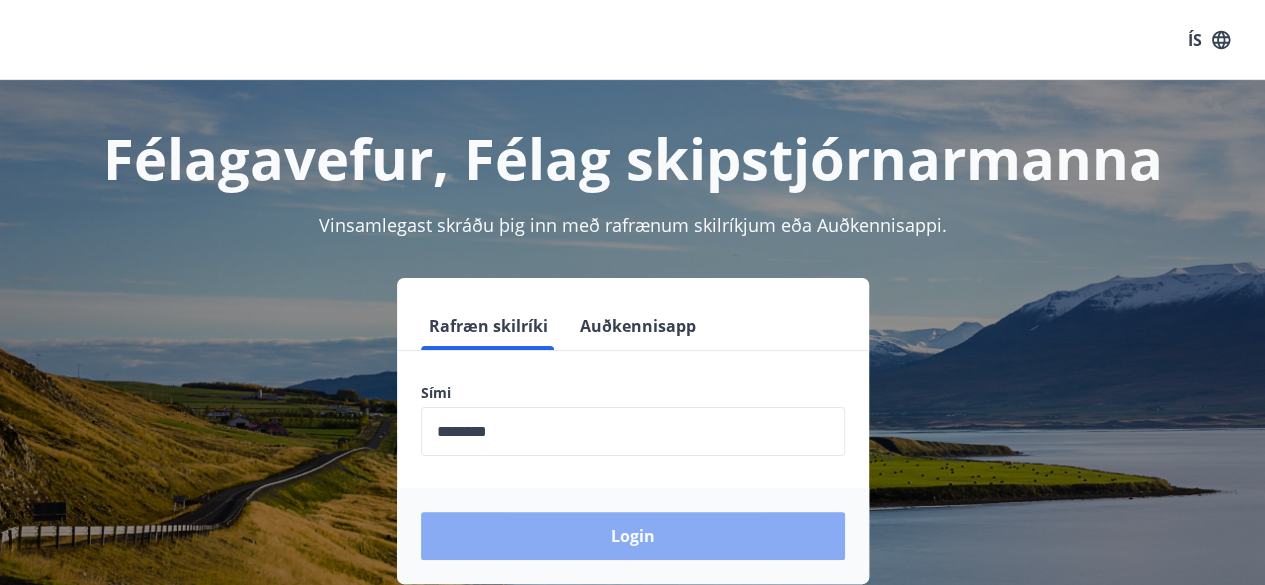 click on "Login" at bounding box center [633, 536] 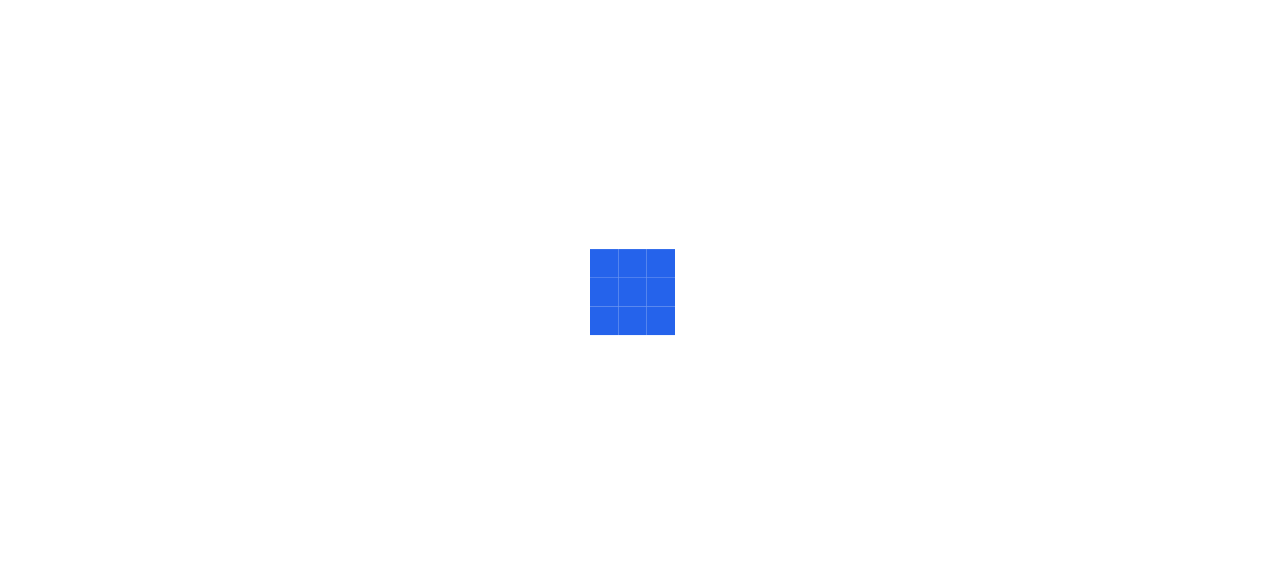 scroll, scrollTop: 0, scrollLeft: 0, axis: both 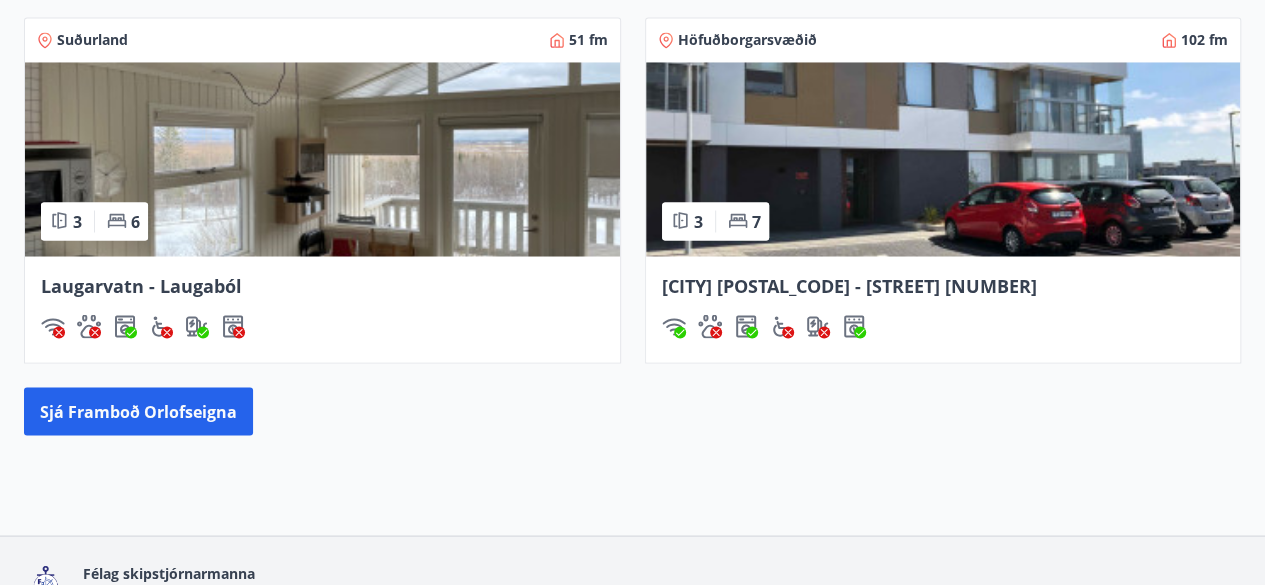click at bounding box center (943, 159) 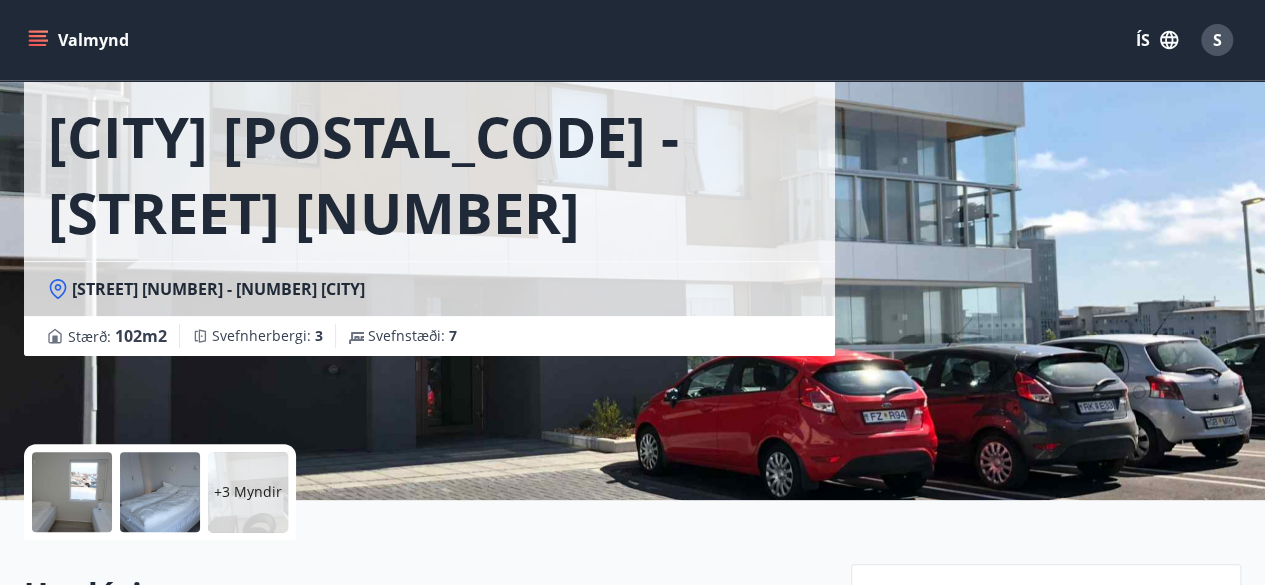 scroll, scrollTop: 0, scrollLeft: 0, axis: both 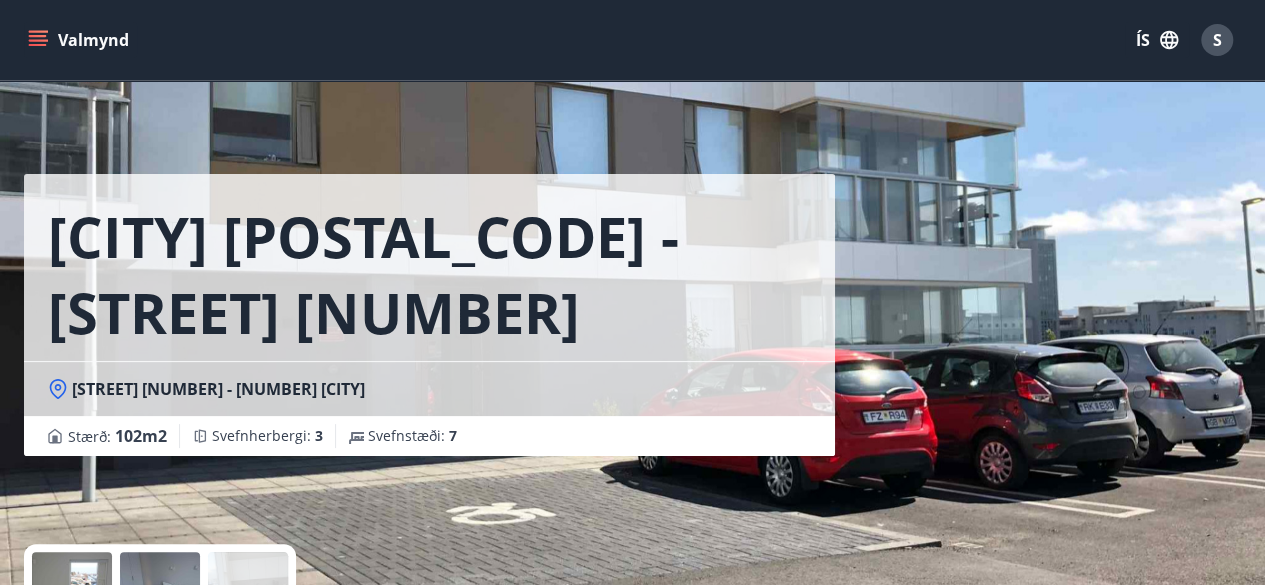 click 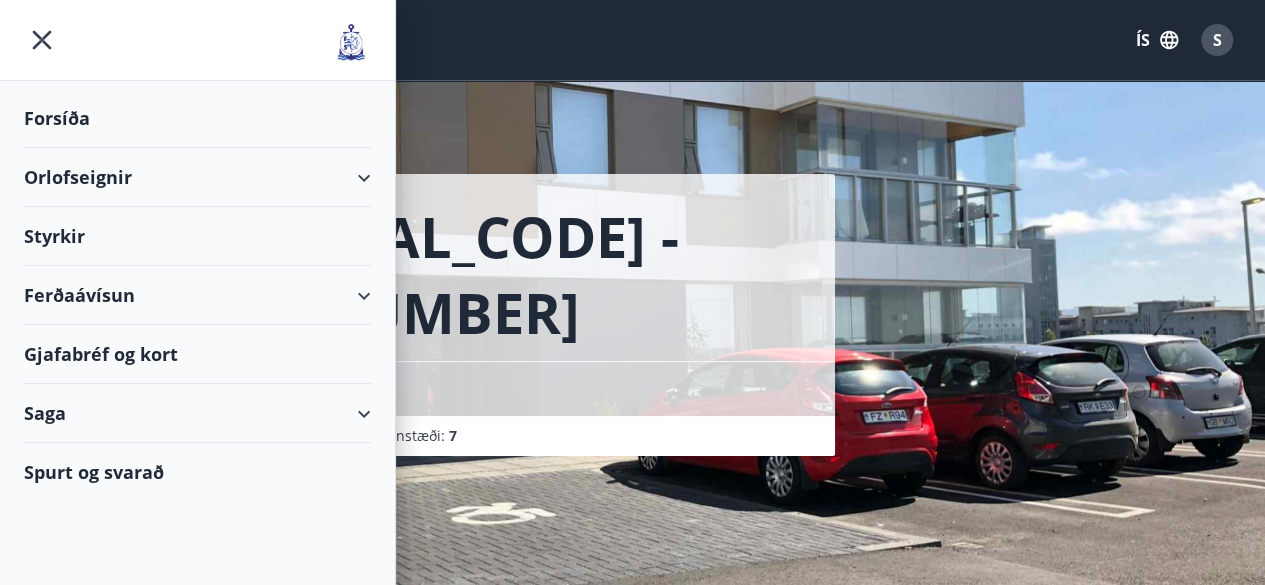 click 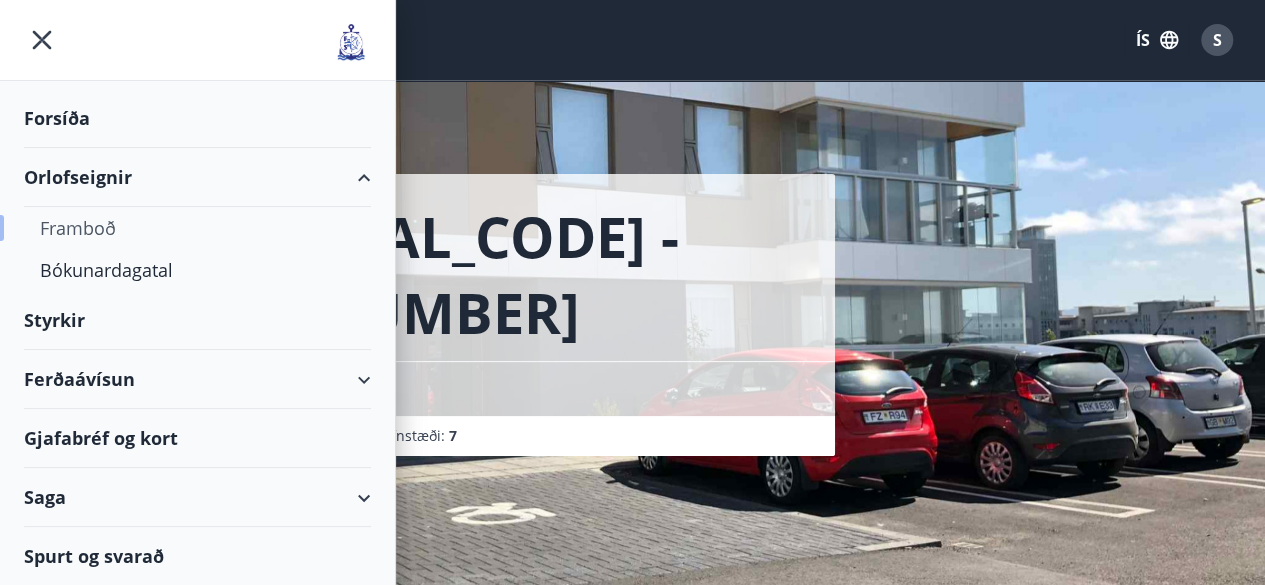 click on "Framboð" at bounding box center [197, 228] 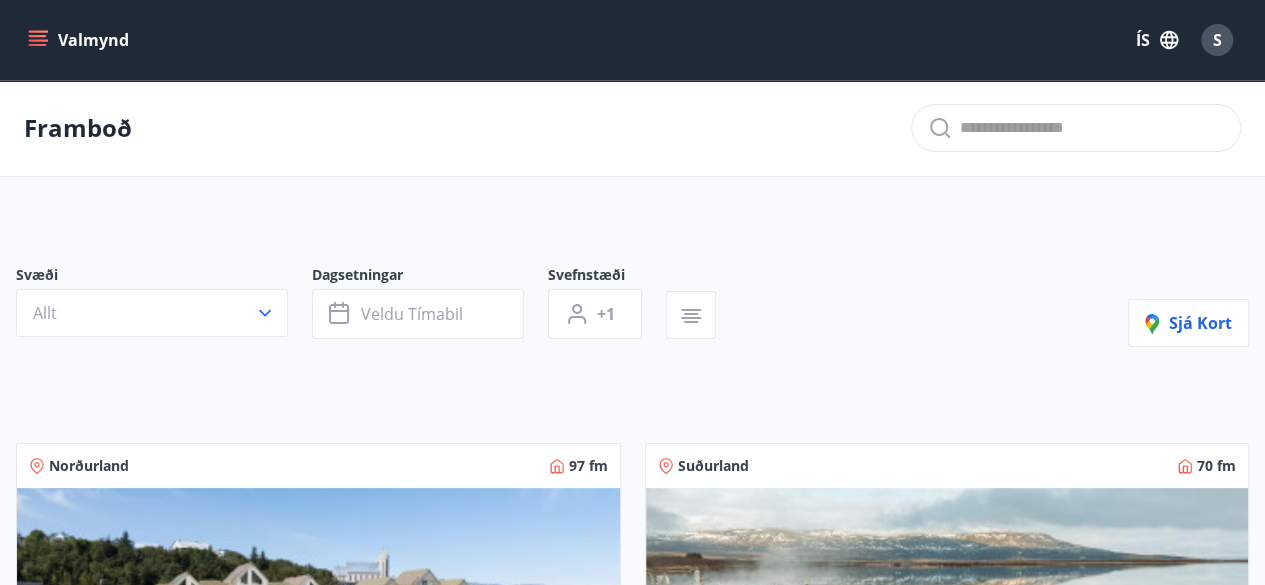 scroll, scrollTop: 100, scrollLeft: 0, axis: vertical 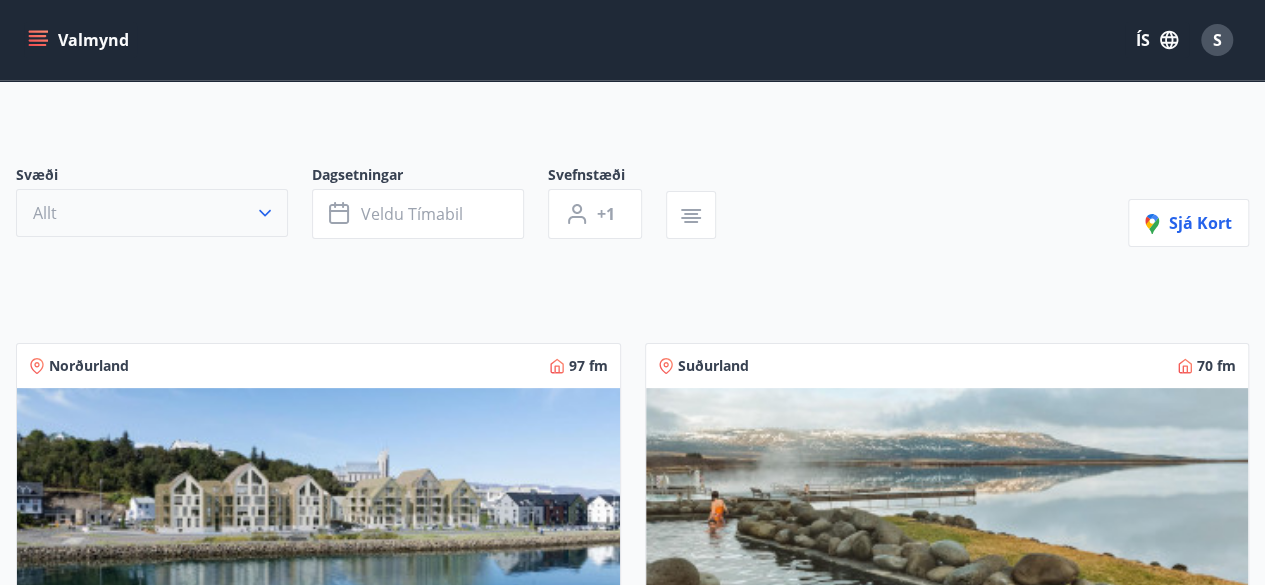click 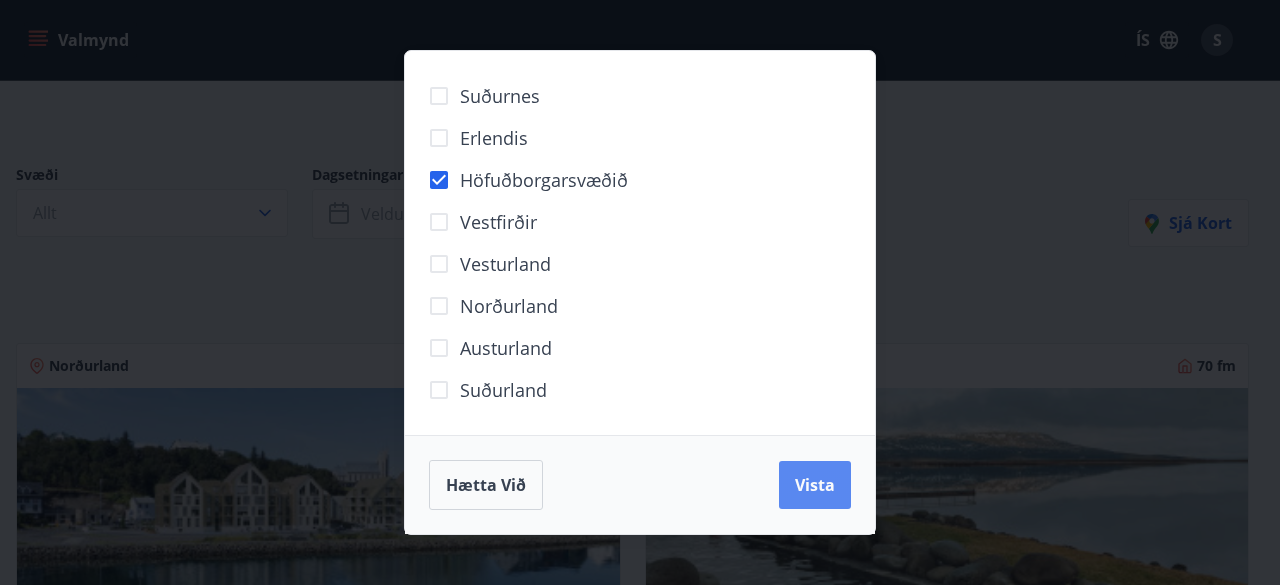 click on "Vista" at bounding box center [815, 485] 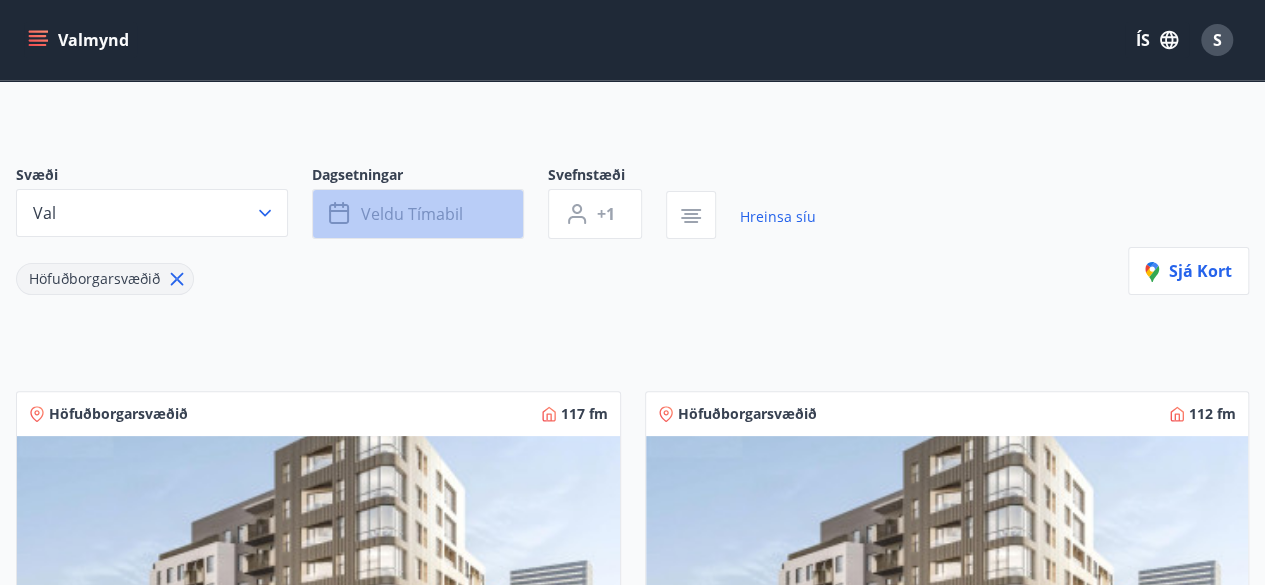 click on "Veldu tímabil" at bounding box center (412, 214) 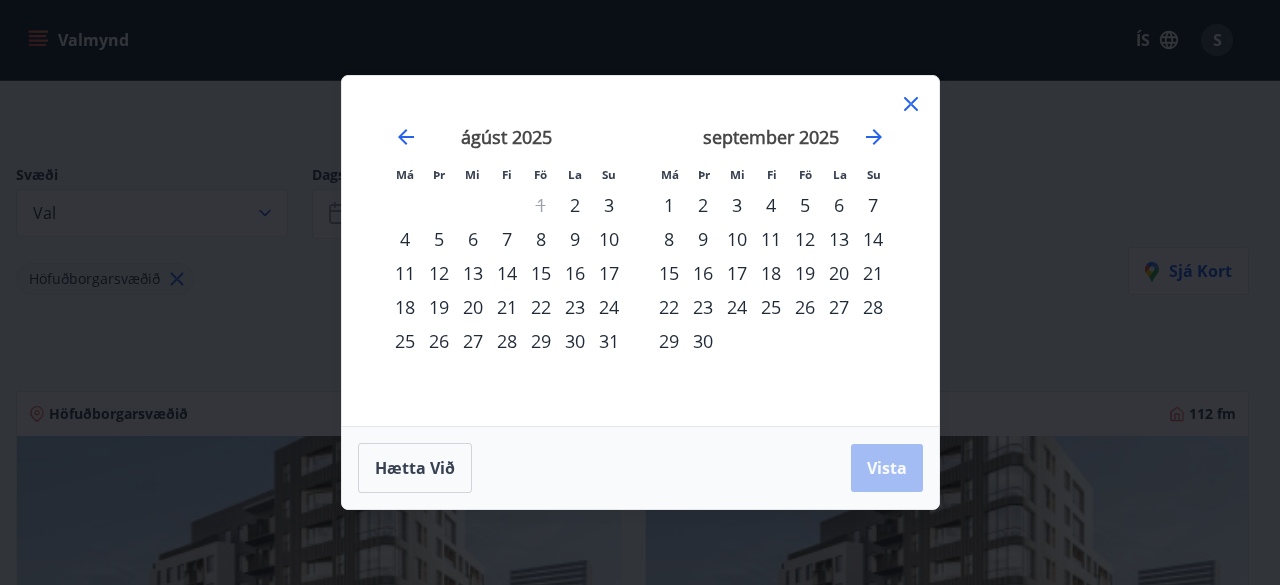 click on "5" at bounding box center (439, 239) 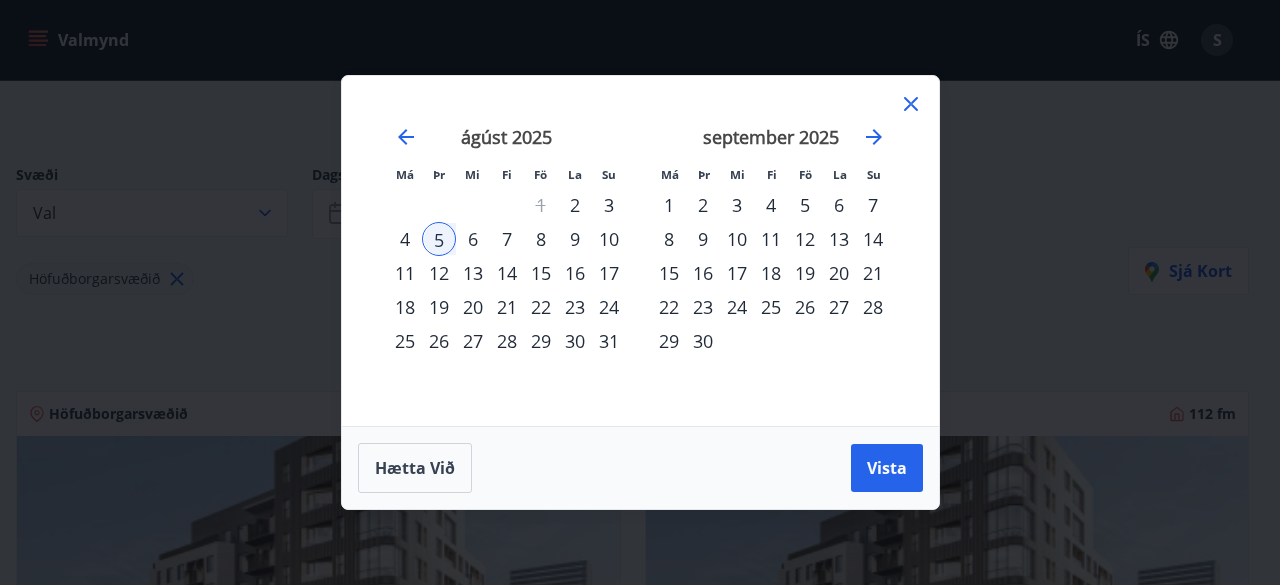 click on "8" at bounding box center [541, 239] 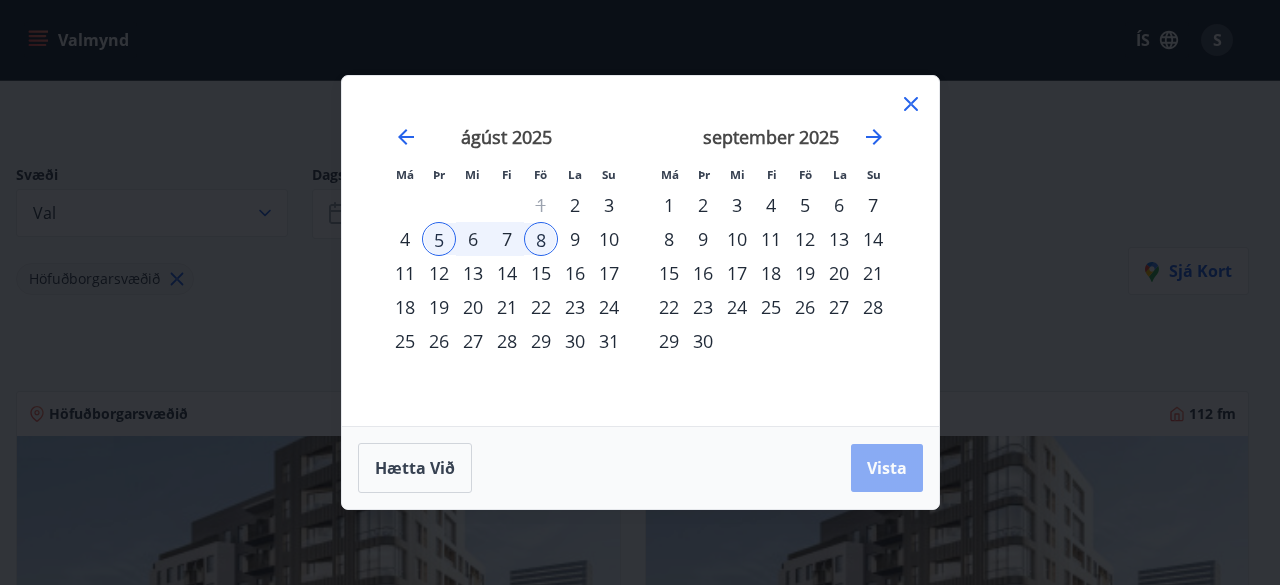 click on "Vista" at bounding box center [887, 468] 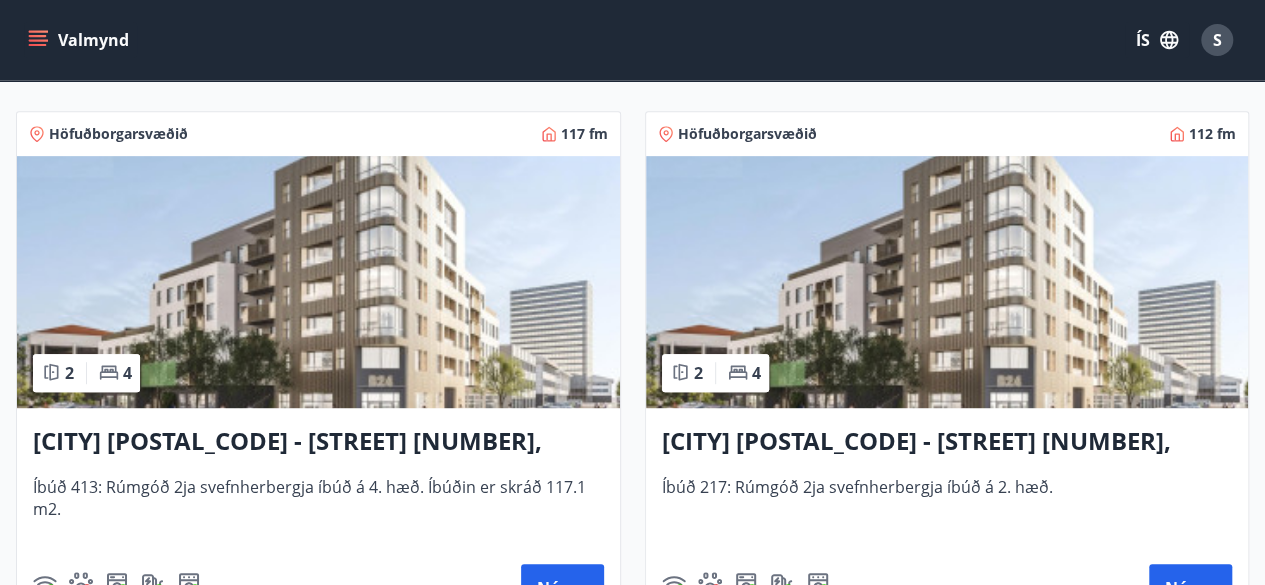 scroll, scrollTop: 500, scrollLeft: 0, axis: vertical 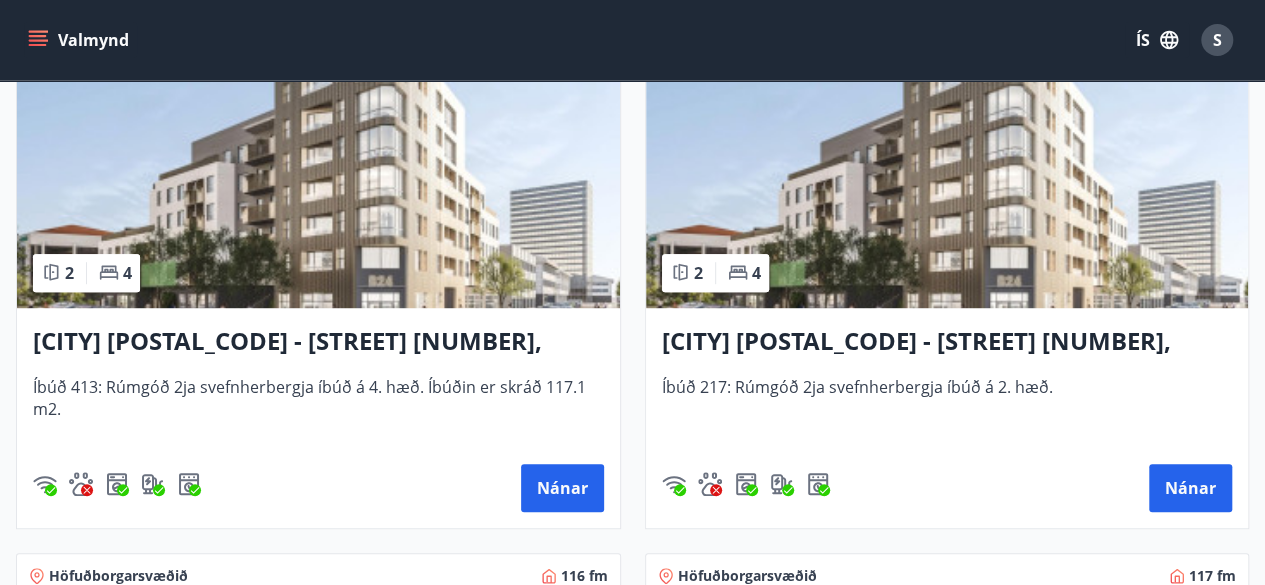 click on "Reykjavík 105 - Borgartún 24, 413" at bounding box center [318, 342] 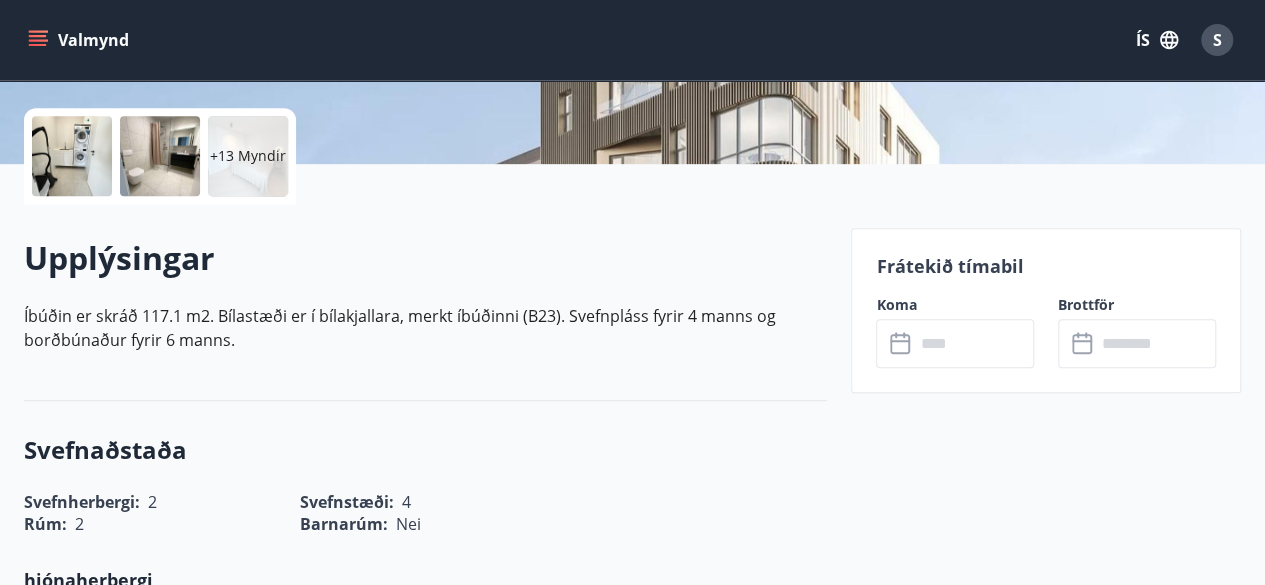 scroll, scrollTop: 442, scrollLeft: 0, axis: vertical 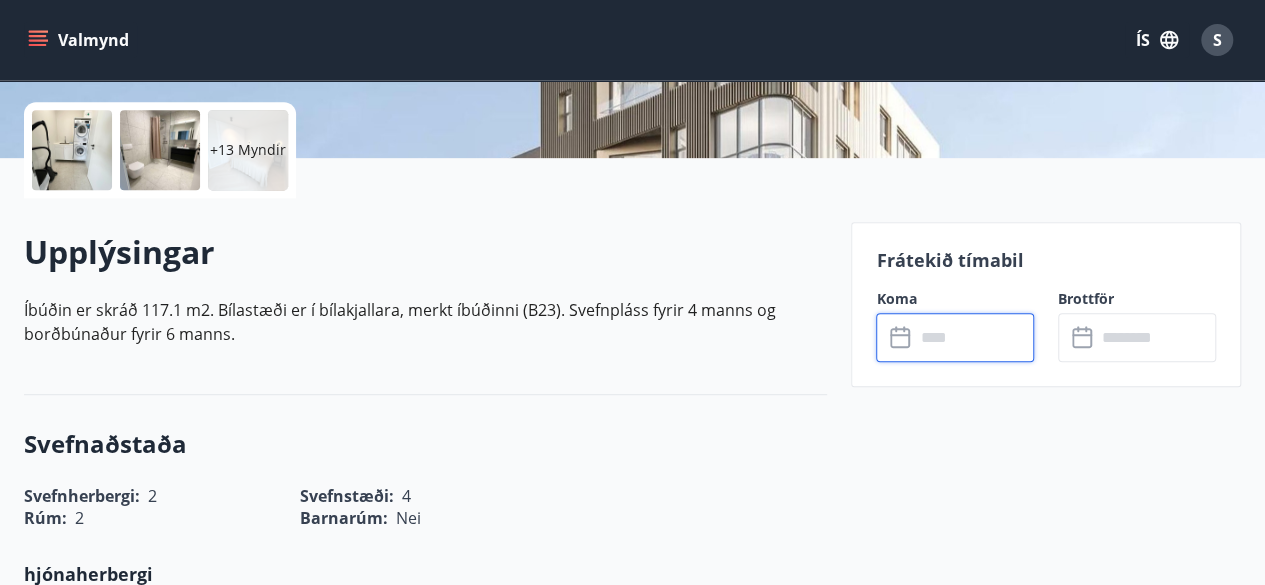 click at bounding box center [974, 337] 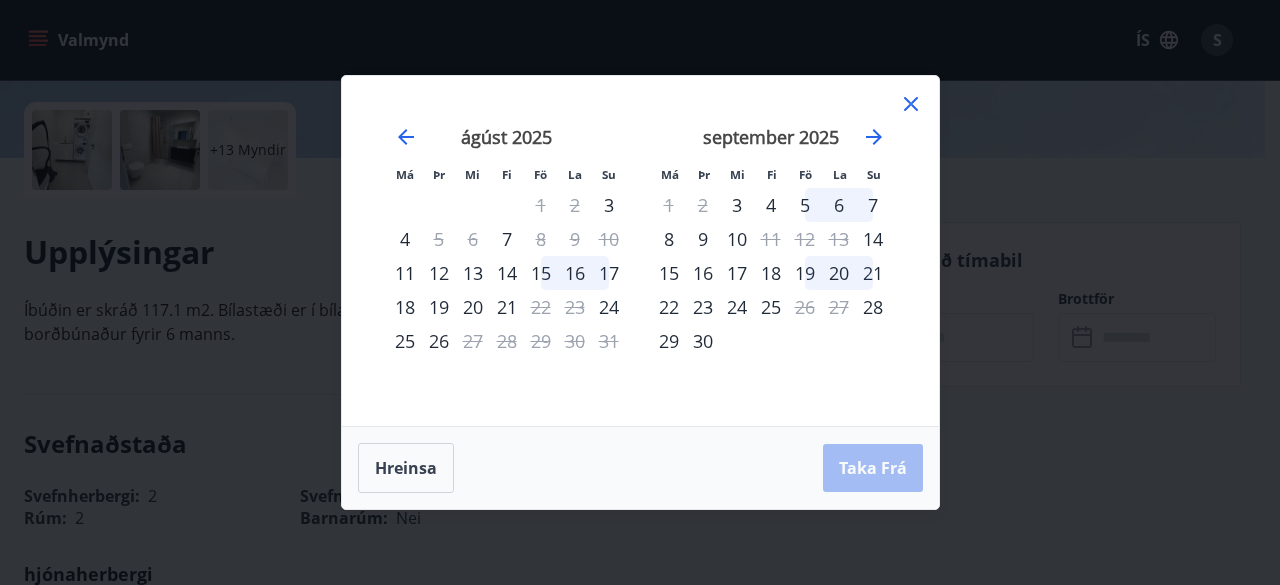 click 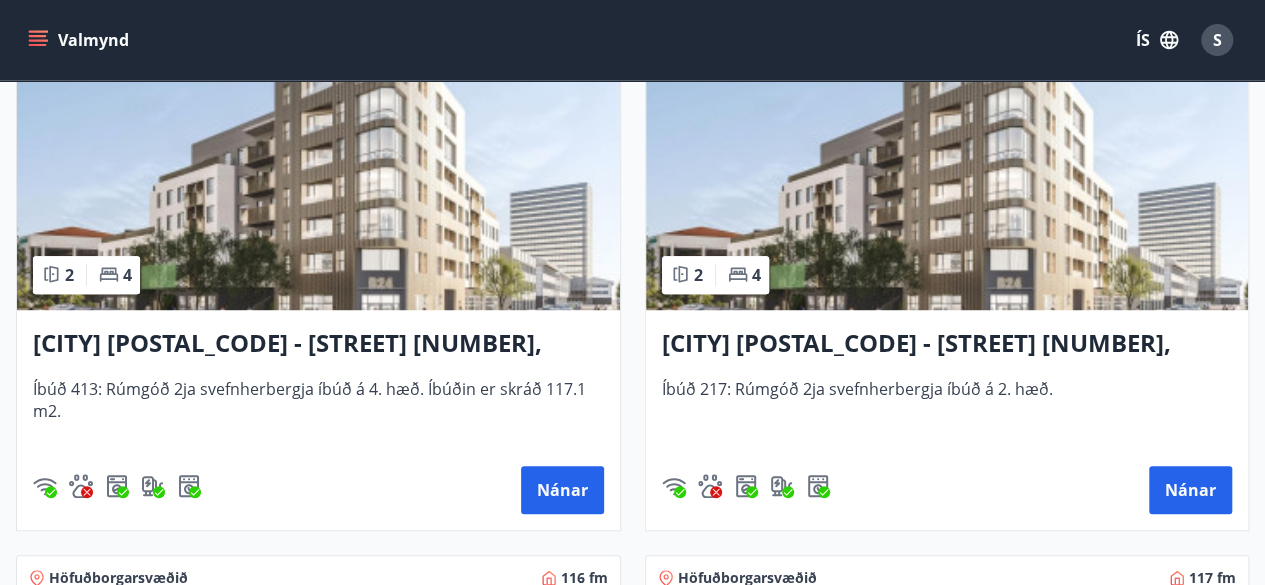 scroll, scrollTop: 500, scrollLeft: 0, axis: vertical 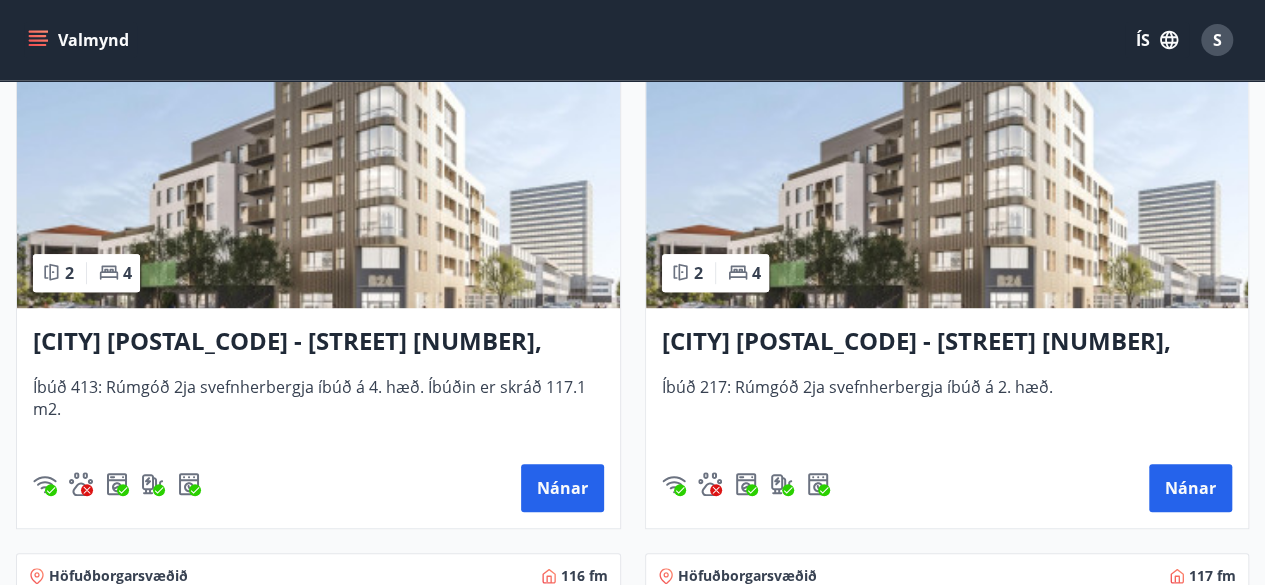 click on "Reykjavík 105 - Borgartún 24, 217" at bounding box center (947, 342) 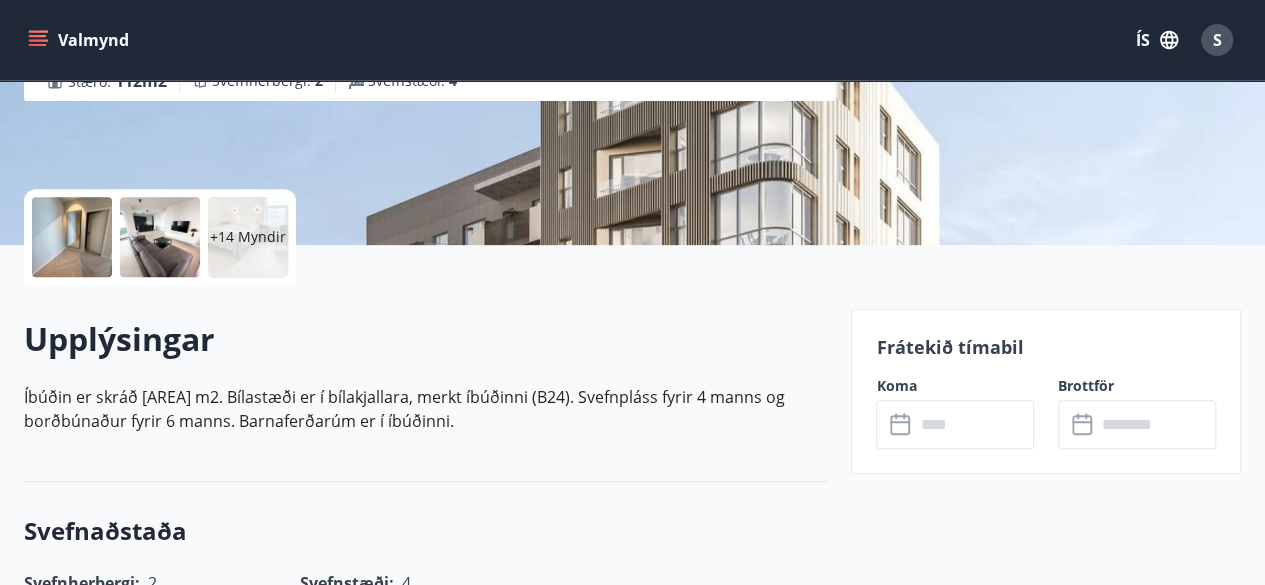 scroll, scrollTop: 400, scrollLeft: 0, axis: vertical 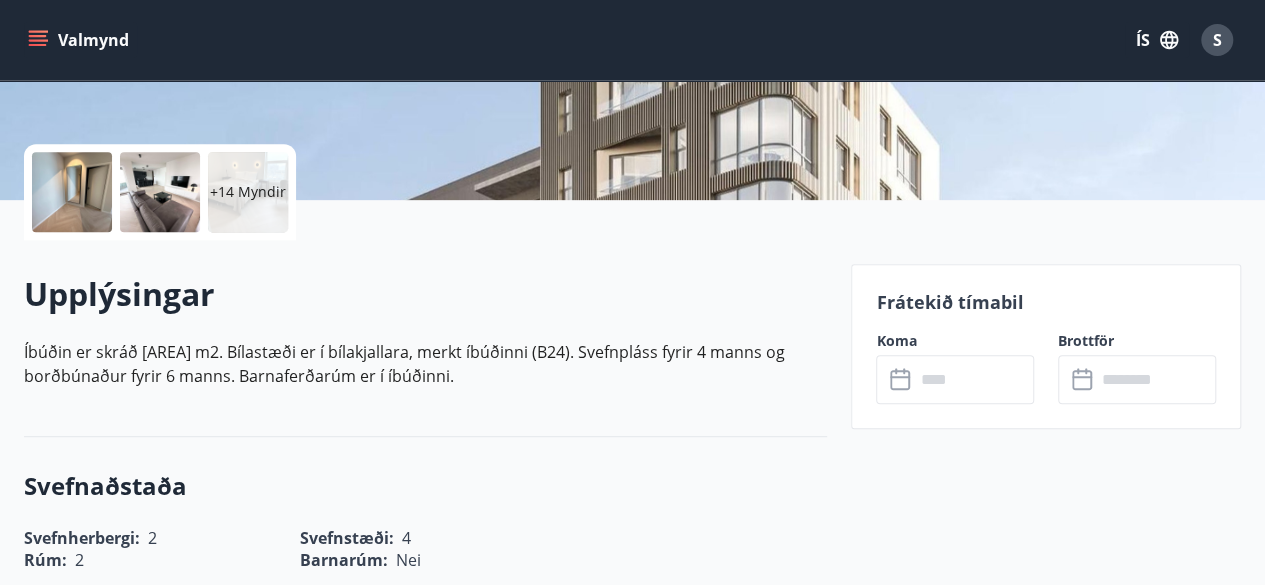 click at bounding box center (974, 379) 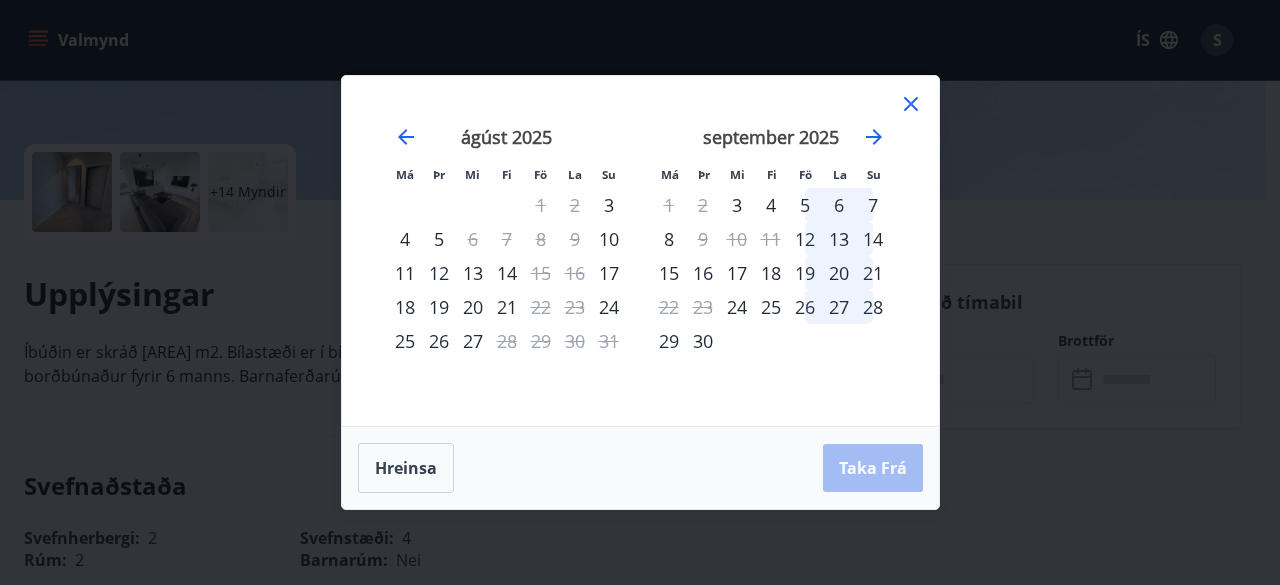 click 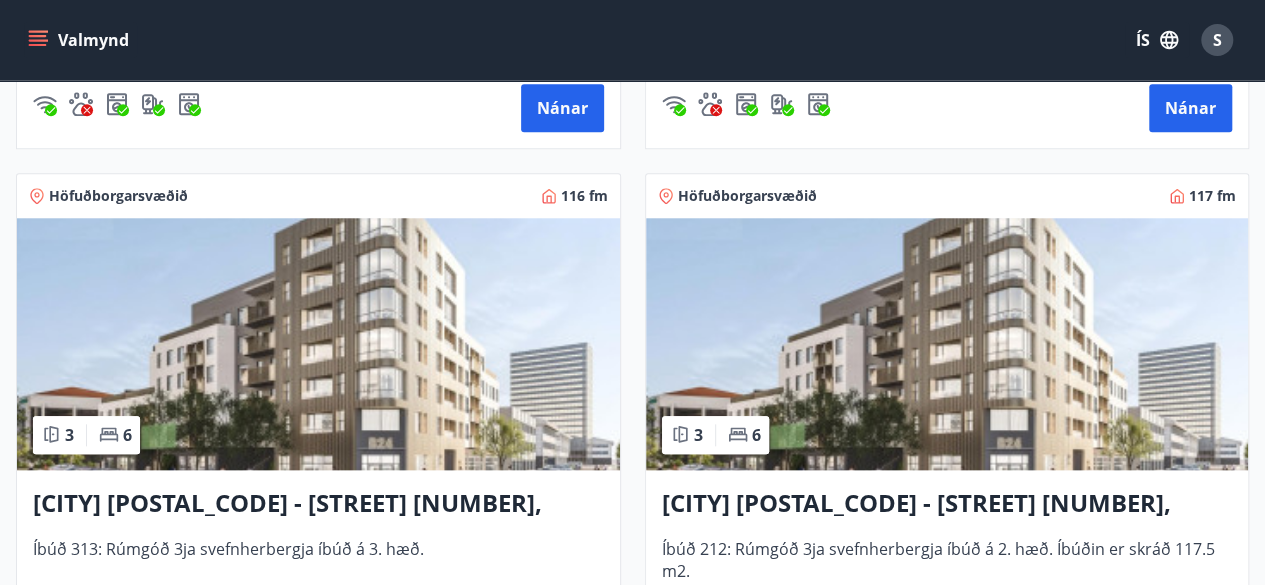 scroll, scrollTop: 1000, scrollLeft: 0, axis: vertical 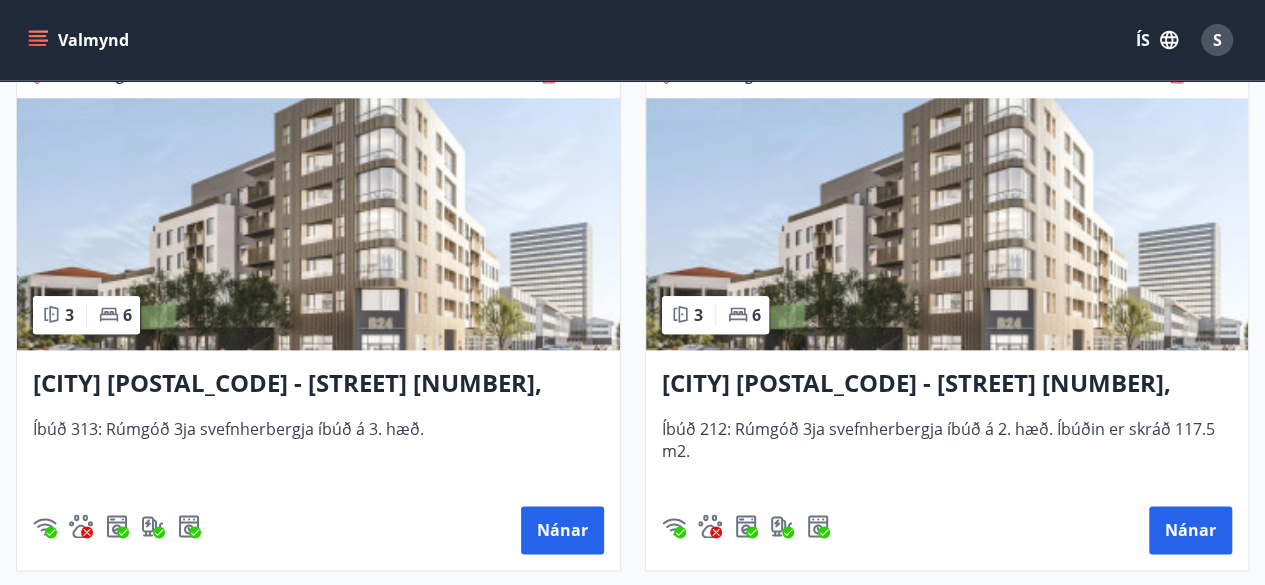 click at bounding box center [318, 224] 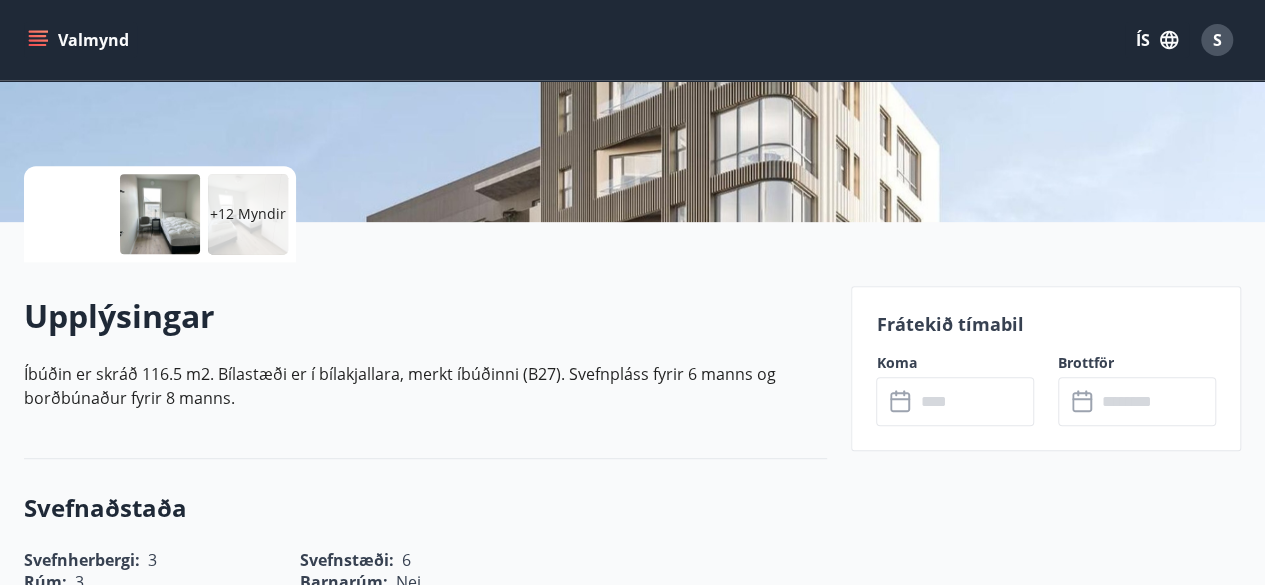 scroll, scrollTop: 500, scrollLeft: 0, axis: vertical 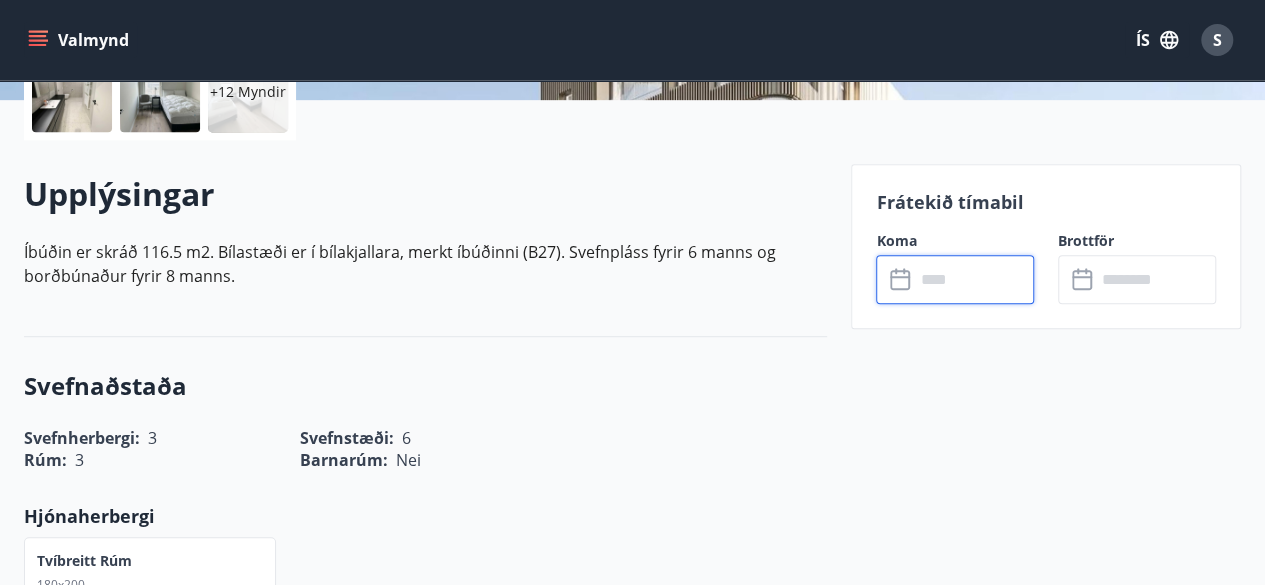 click at bounding box center [974, 279] 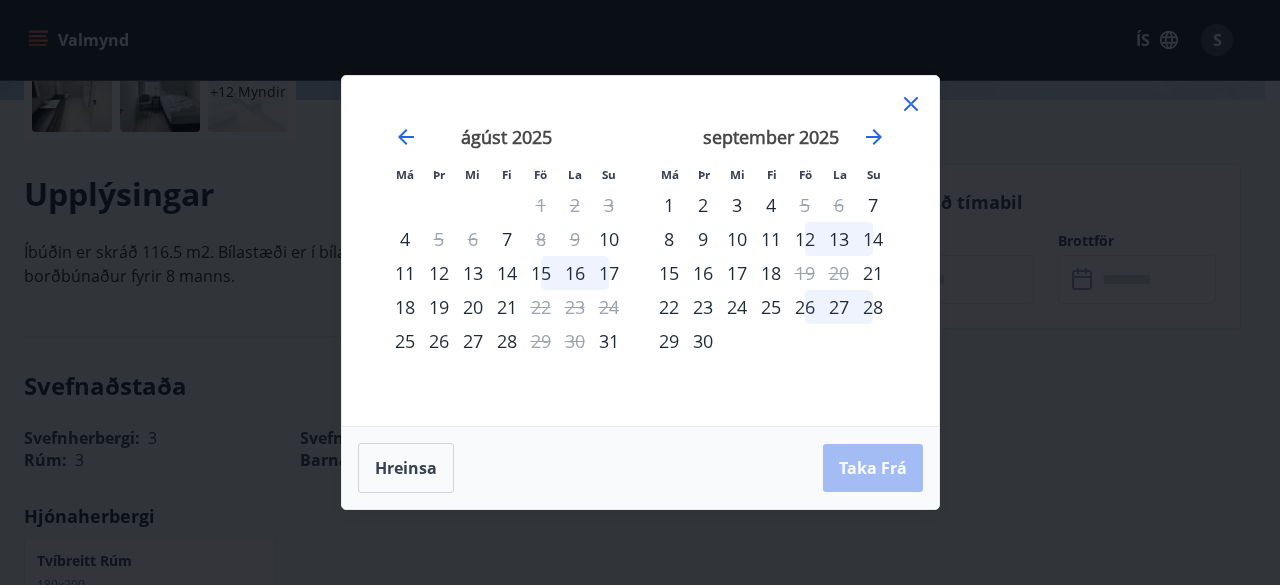 click 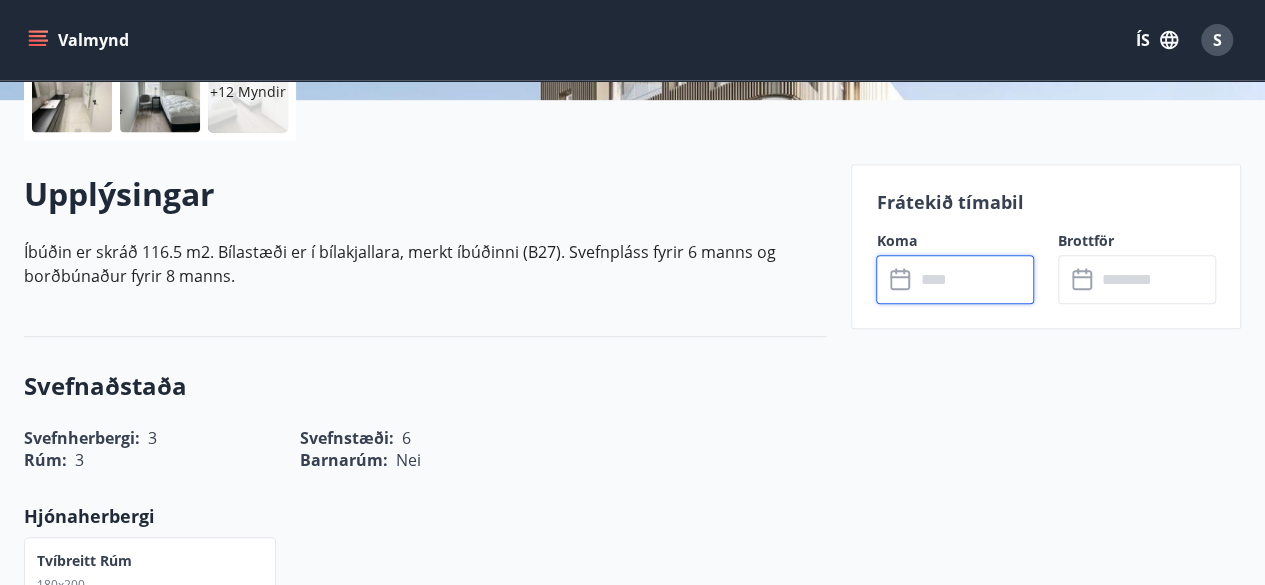 scroll, scrollTop: 0, scrollLeft: 0, axis: both 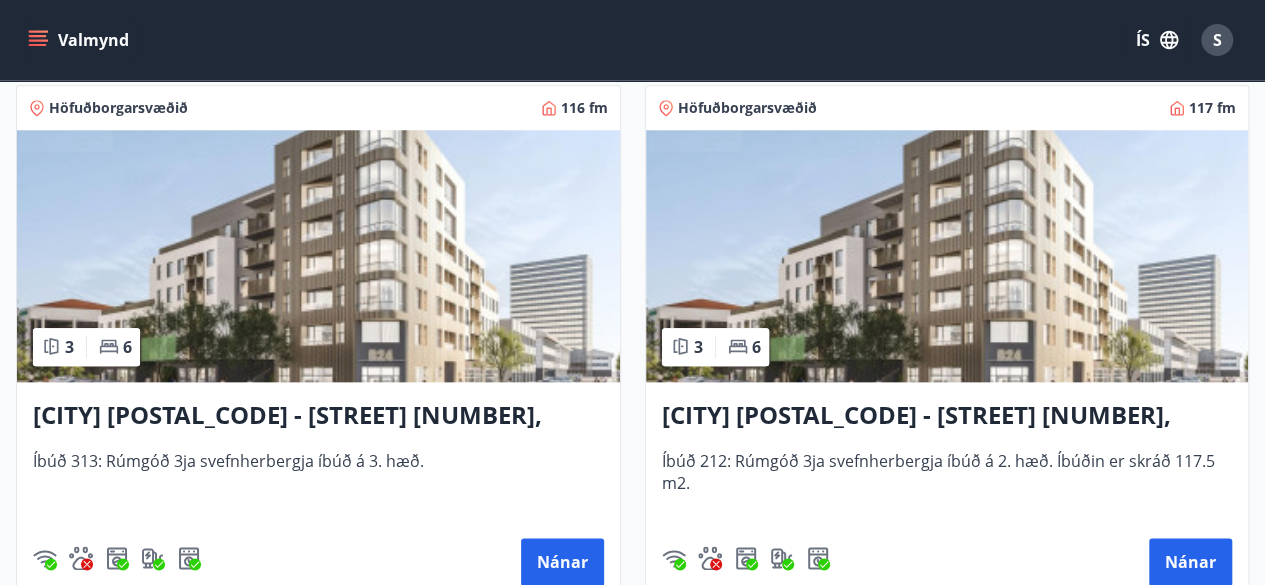 click on "Reykjavík 105 - Borgartún 24, 212" at bounding box center (947, 416) 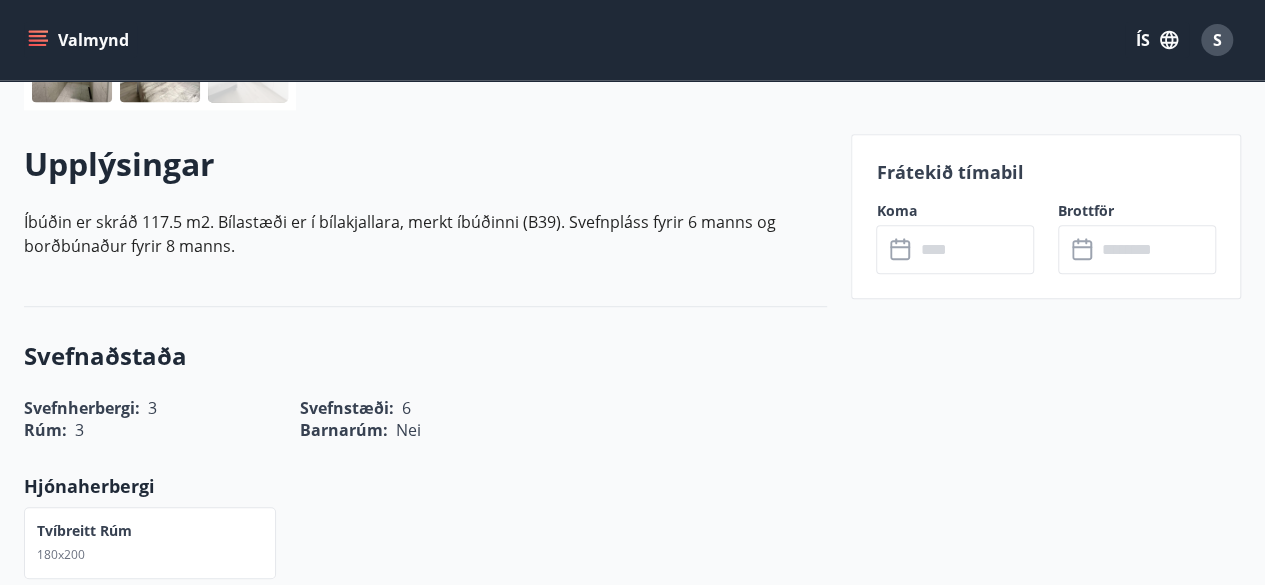 scroll, scrollTop: 600, scrollLeft: 0, axis: vertical 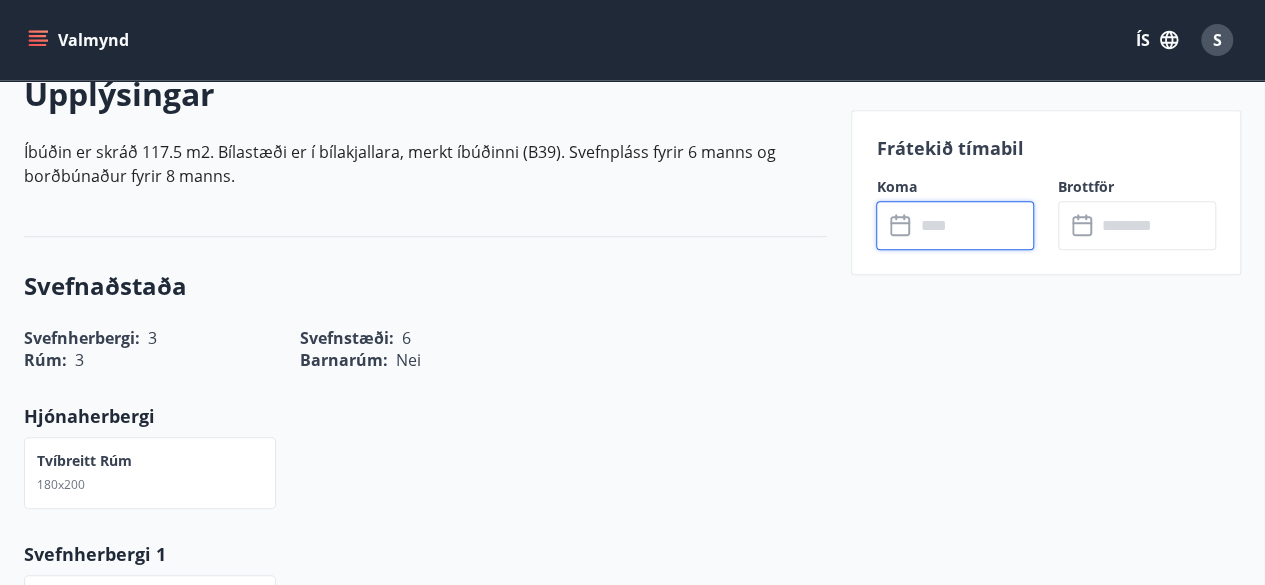 click at bounding box center (974, 225) 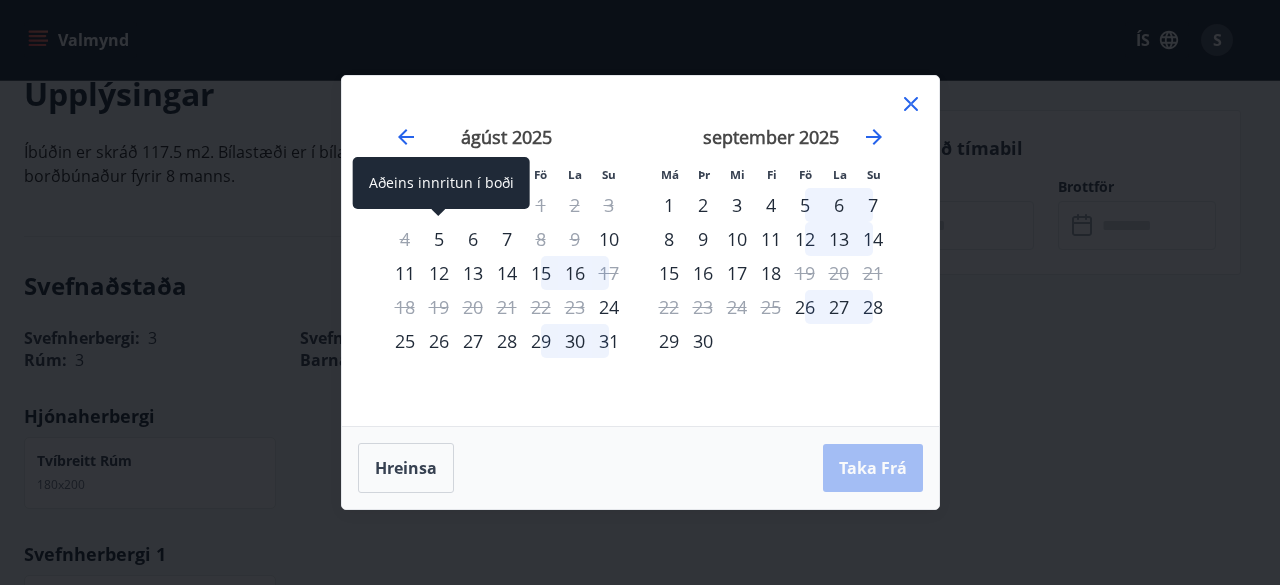 click on "5" at bounding box center [439, 239] 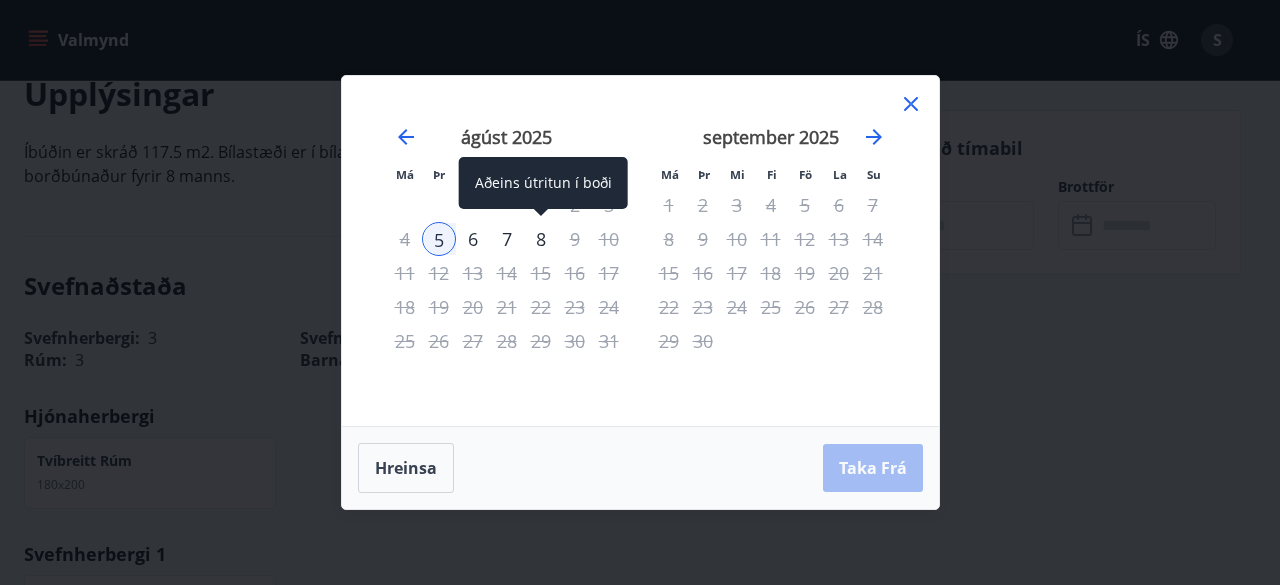 click on "8" at bounding box center (541, 239) 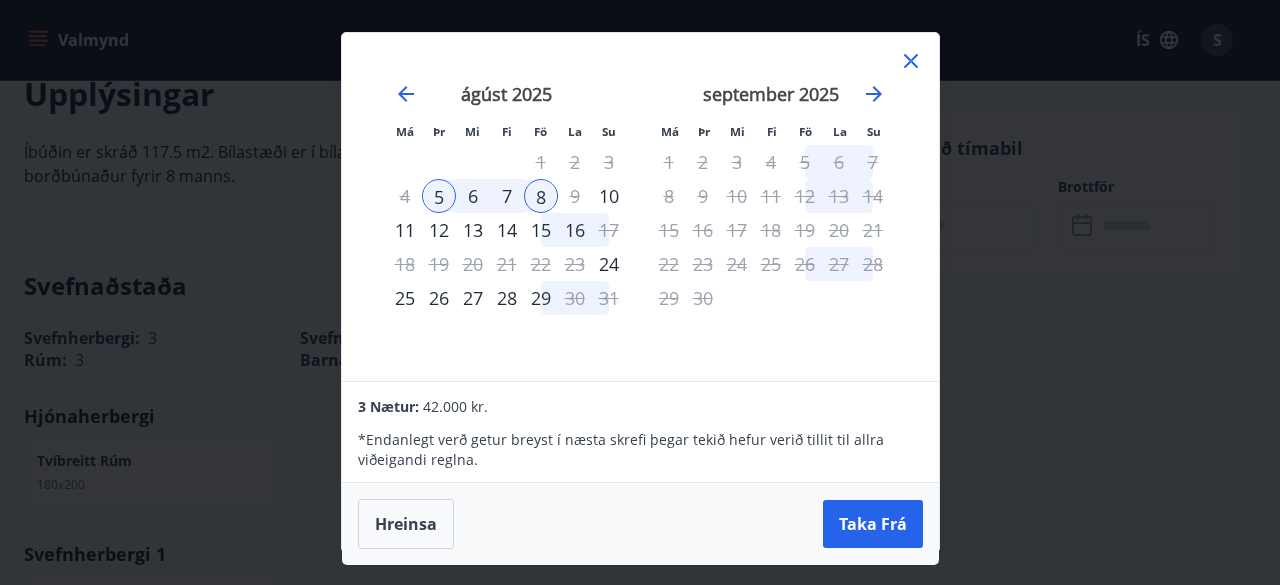 click 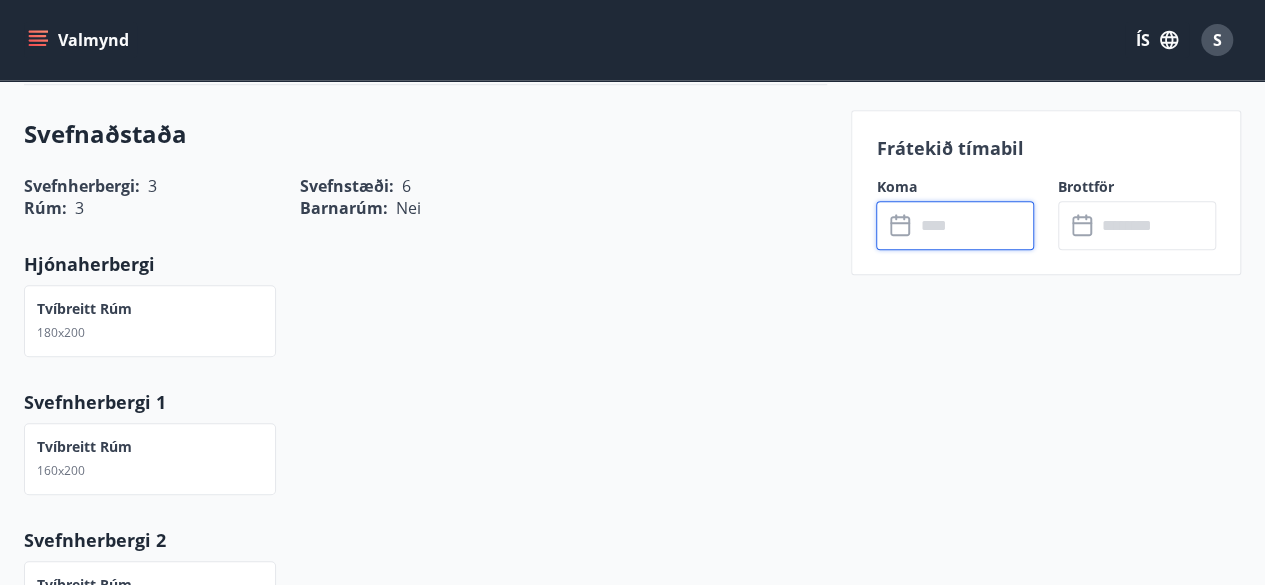 scroll, scrollTop: 800, scrollLeft: 0, axis: vertical 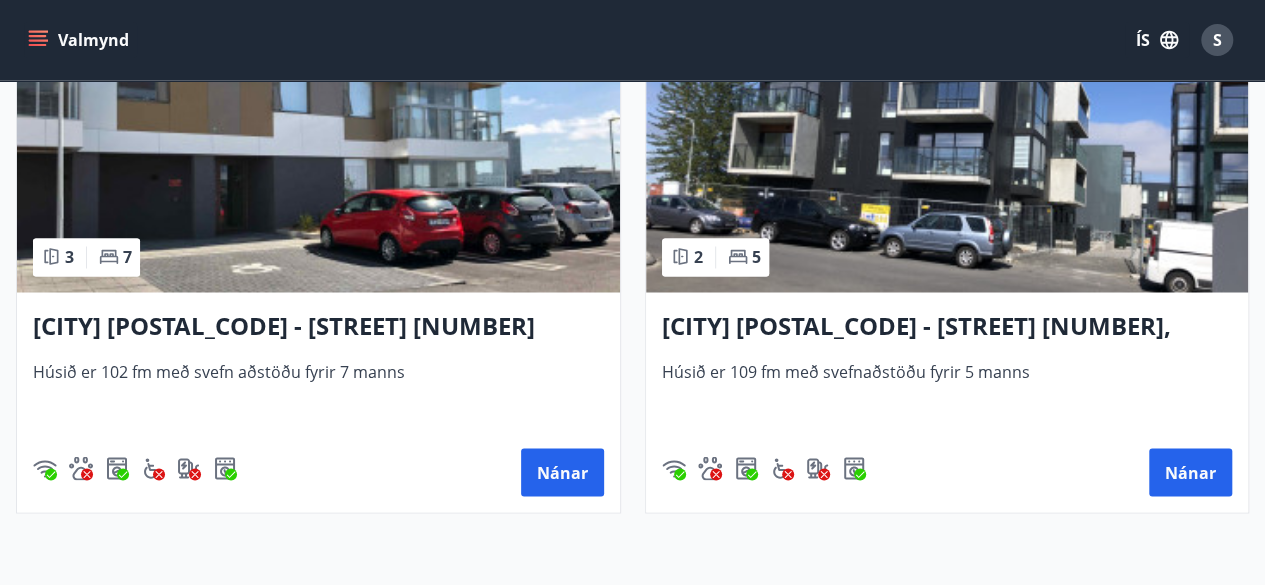 click on "Reykjavík 103 - Jaðarleiti 8" at bounding box center (318, 326) 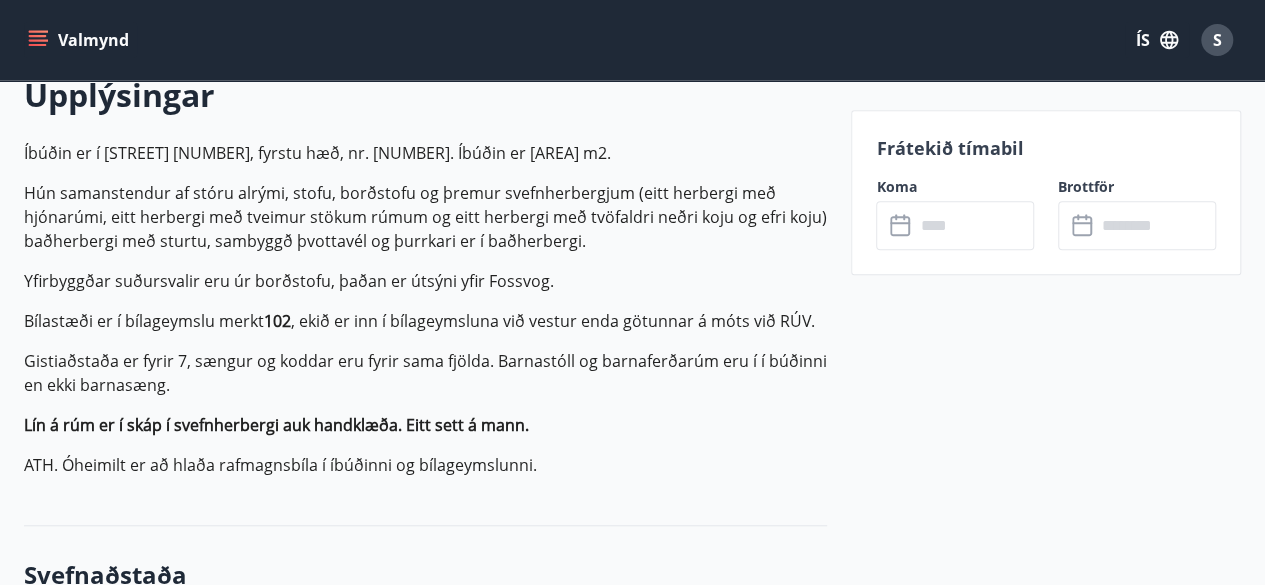 scroll, scrollTop: 600, scrollLeft: 0, axis: vertical 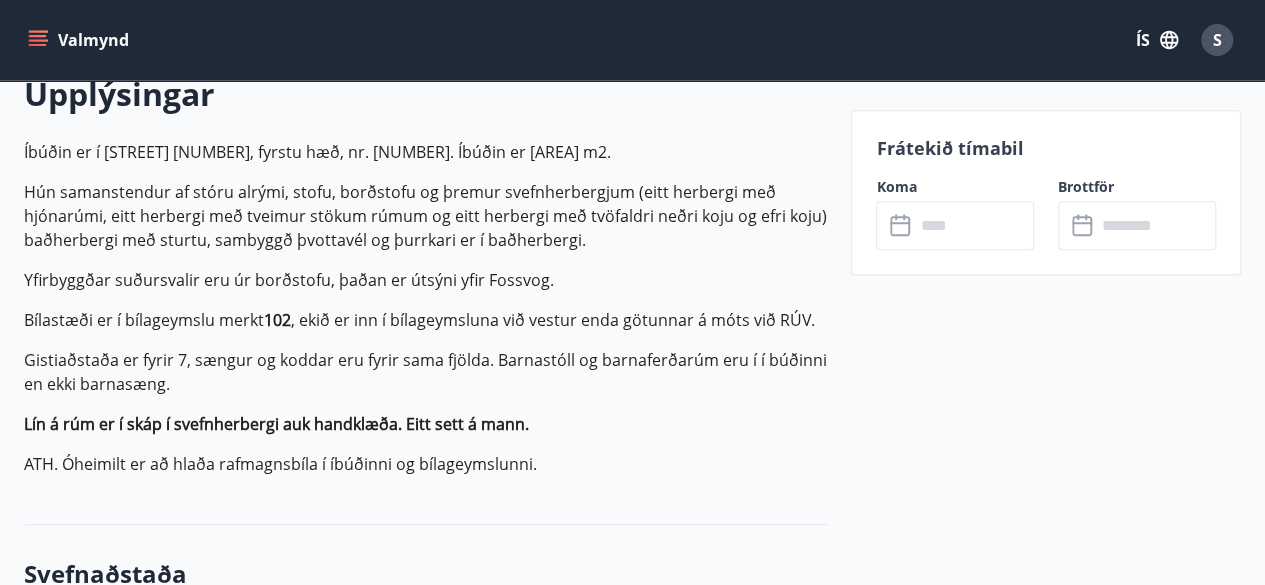 click 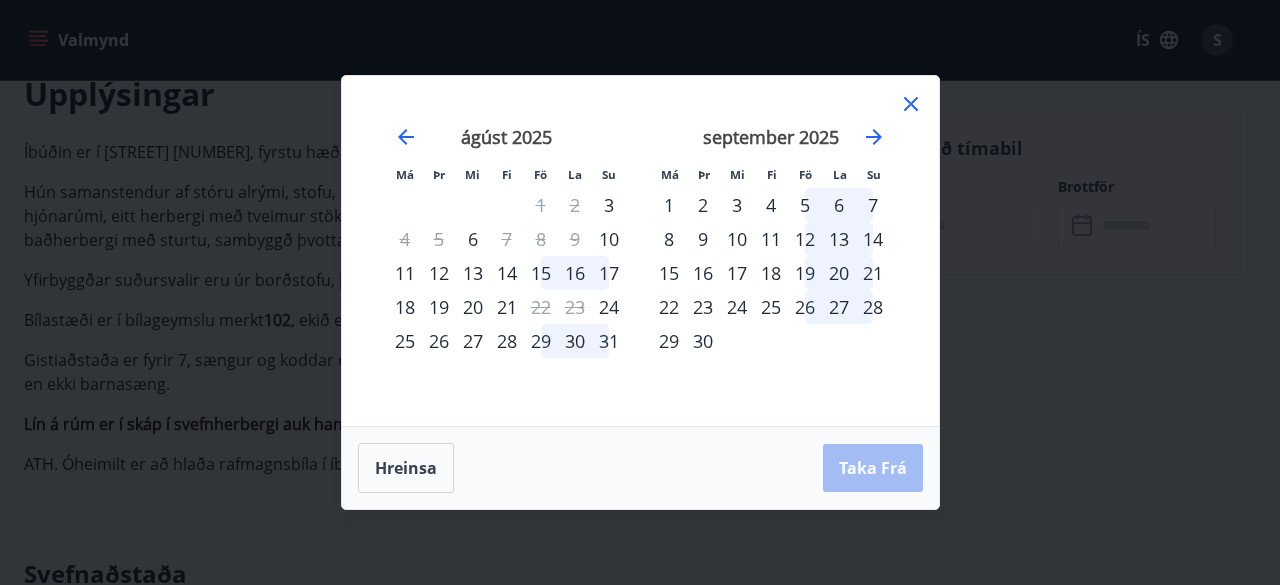 click 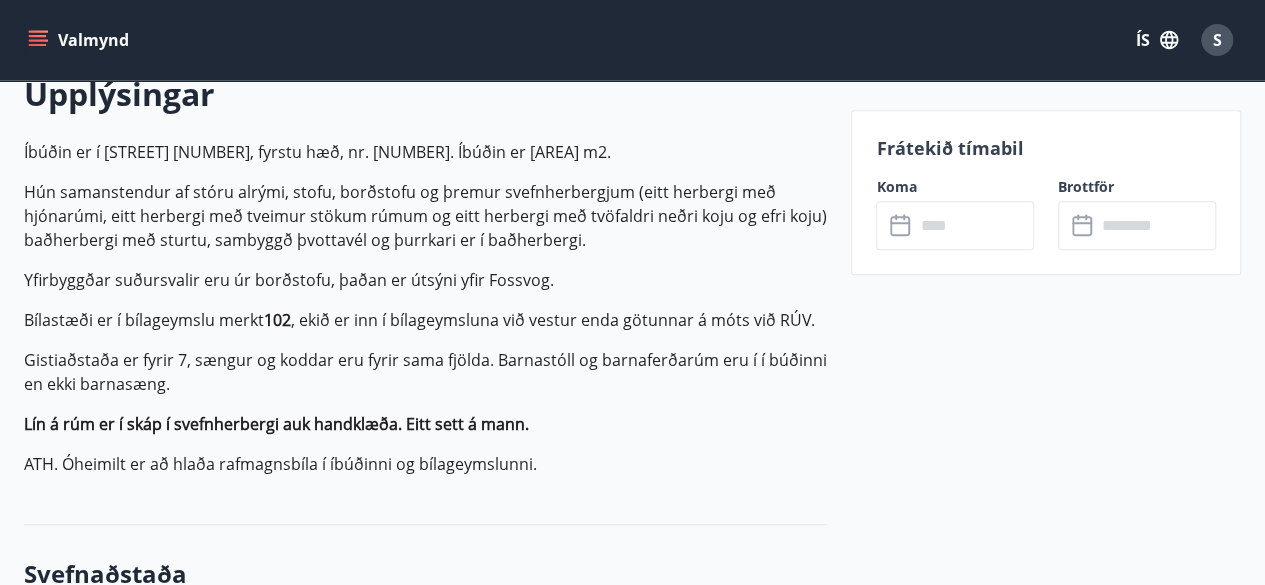 scroll, scrollTop: 0, scrollLeft: 0, axis: both 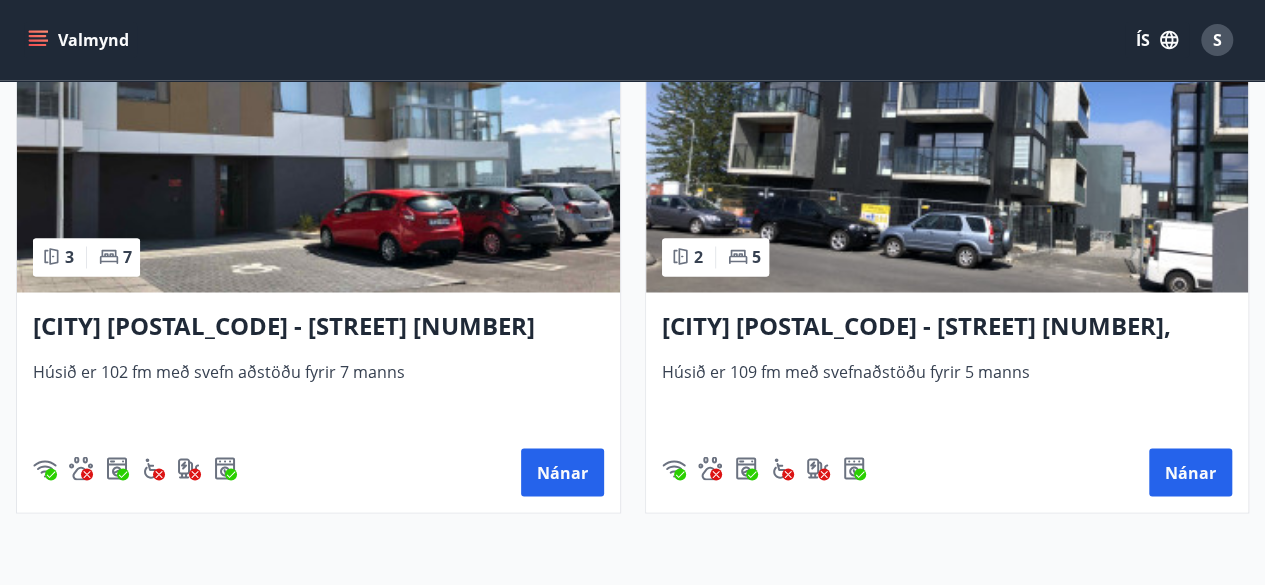click on "Reykjavík 103 - Lágaleiti 3, 308" at bounding box center (947, 326) 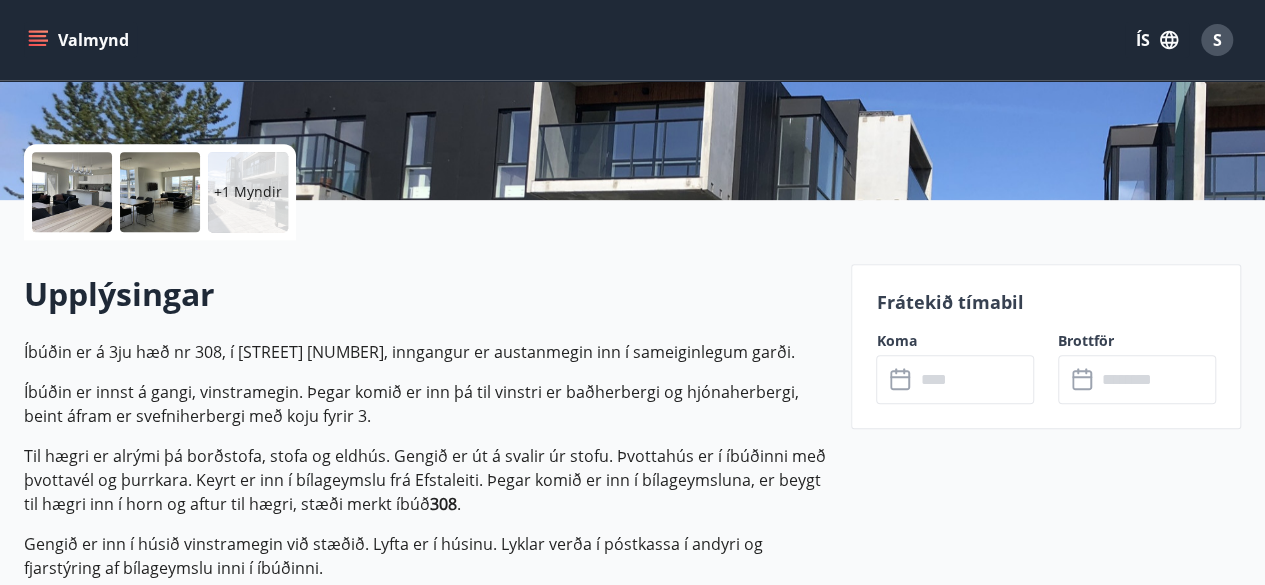 scroll, scrollTop: 500, scrollLeft: 0, axis: vertical 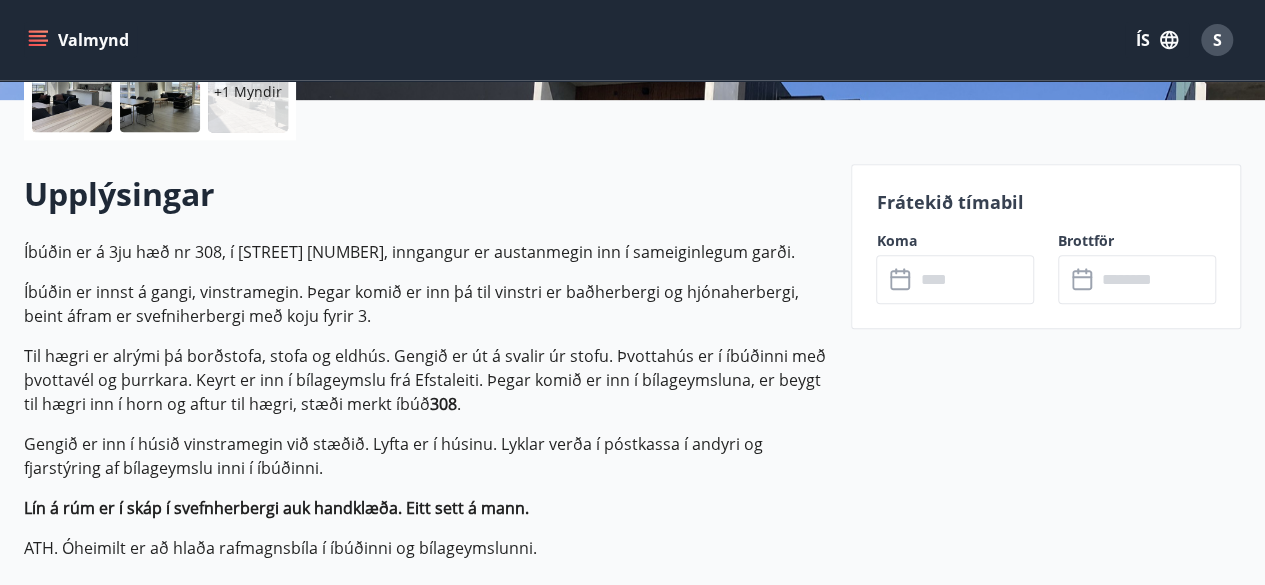 click 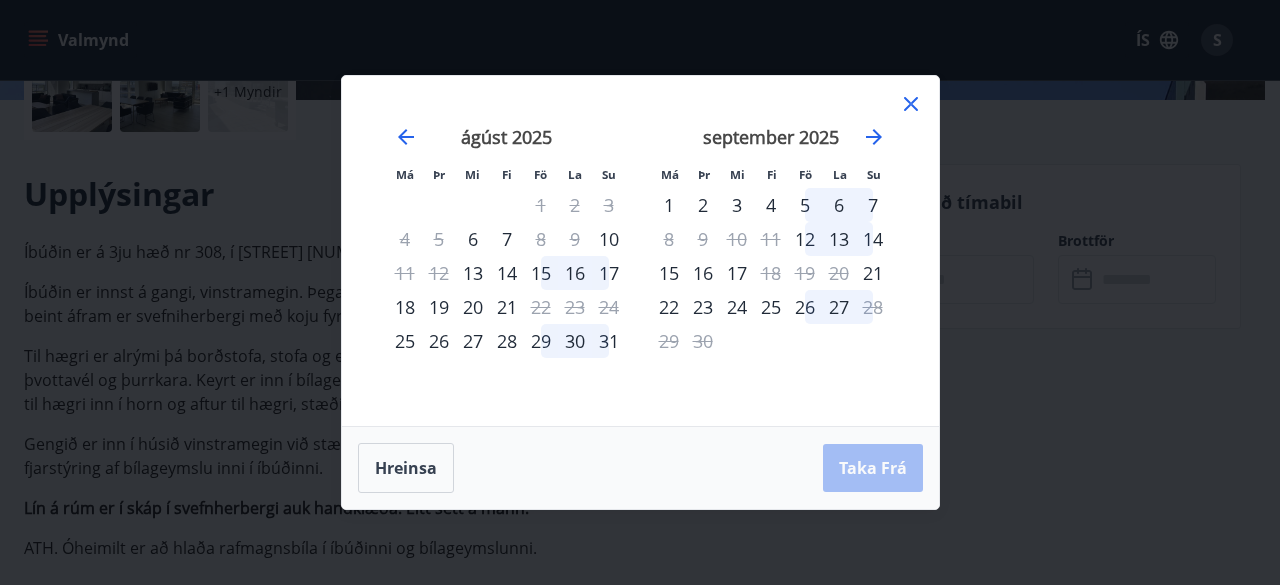 click 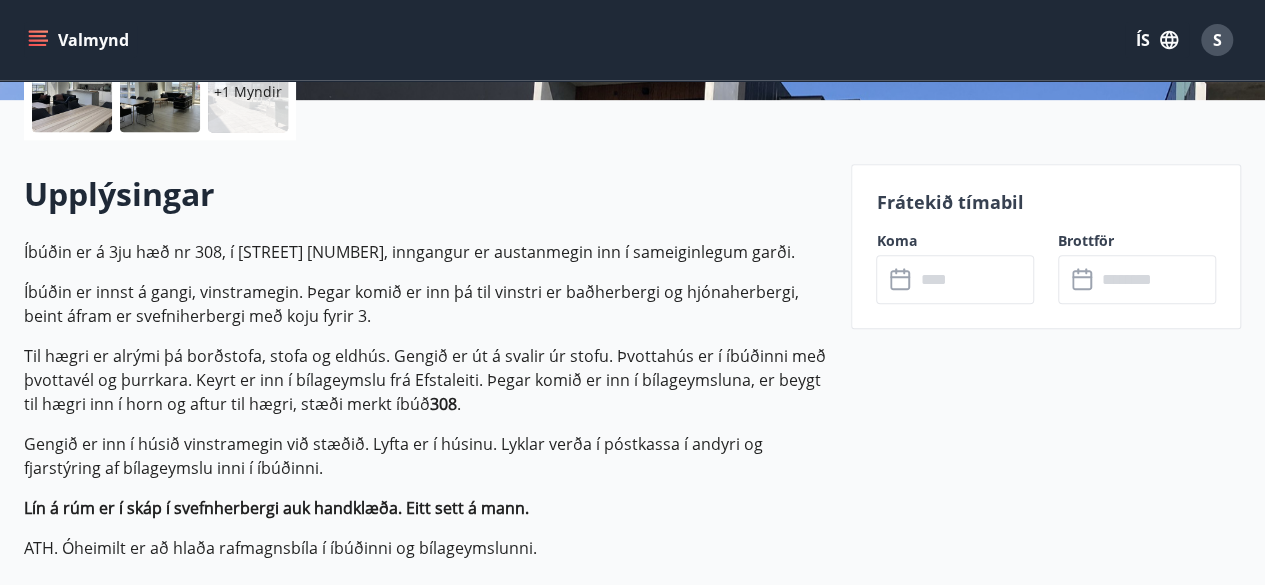 scroll, scrollTop: 0, scrollLeft: 0, axis: both 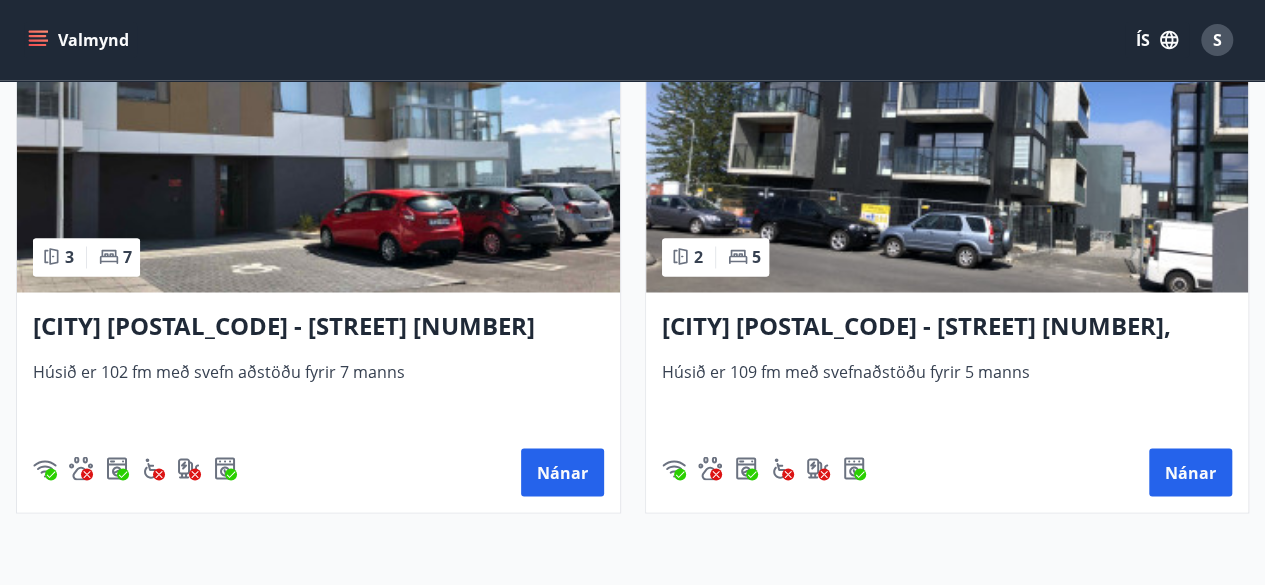 click 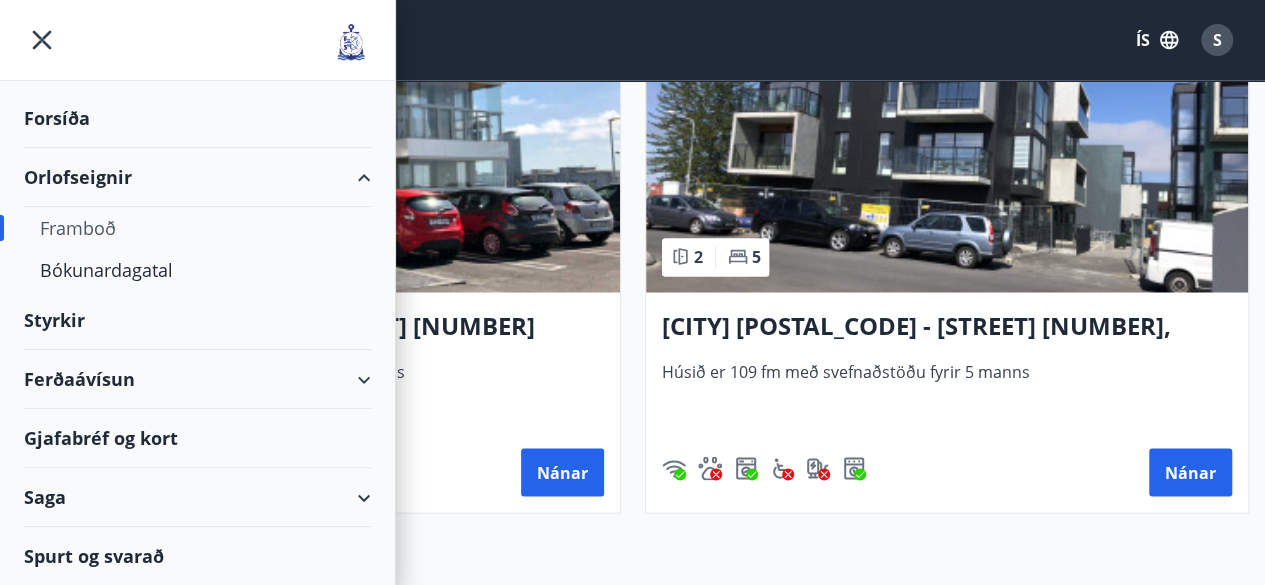 click on "Ferðaávísun" at bounding box center [197, 379] 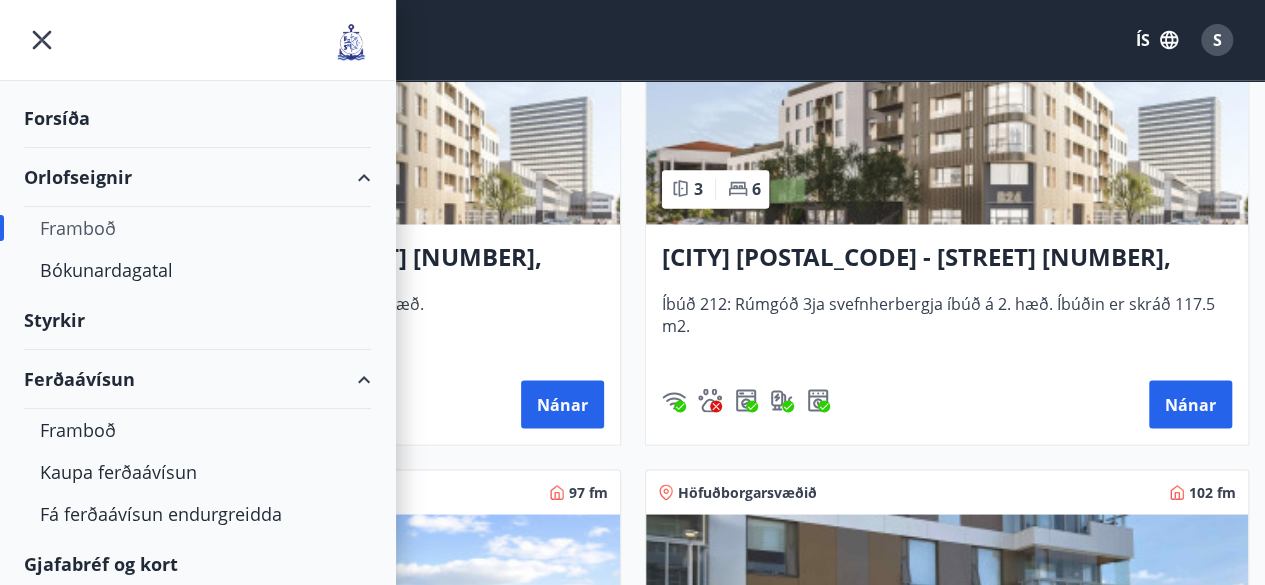 scroll, scrollTop: 2094, scrollLeft: 0, axis: vertical 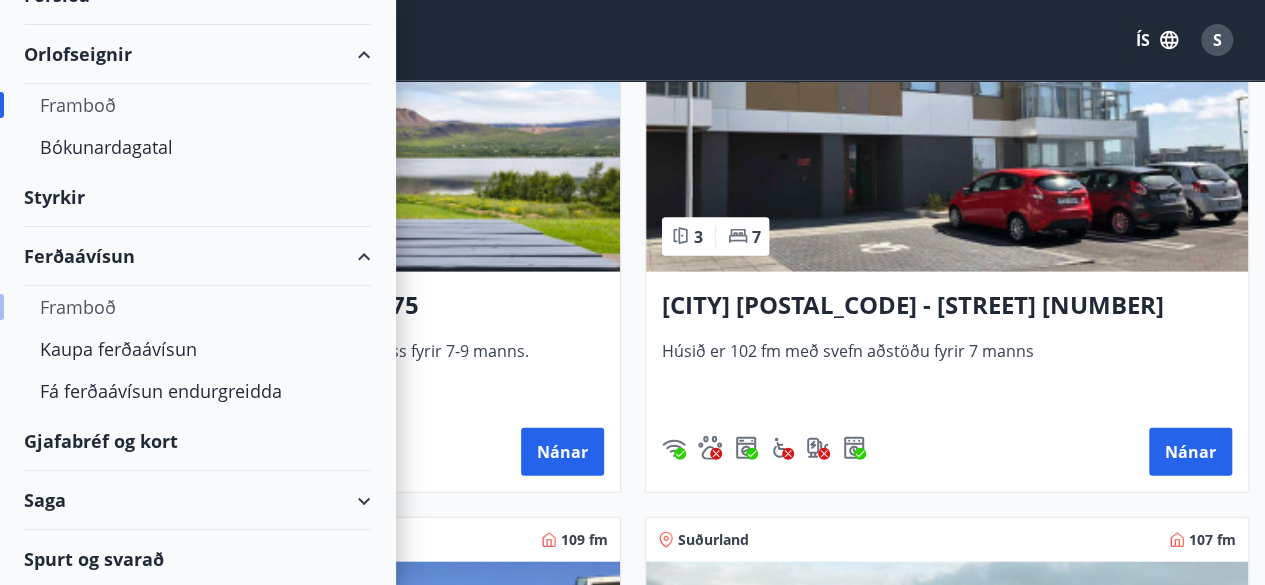 click on "Framboð" at bounding box center (197, 307) 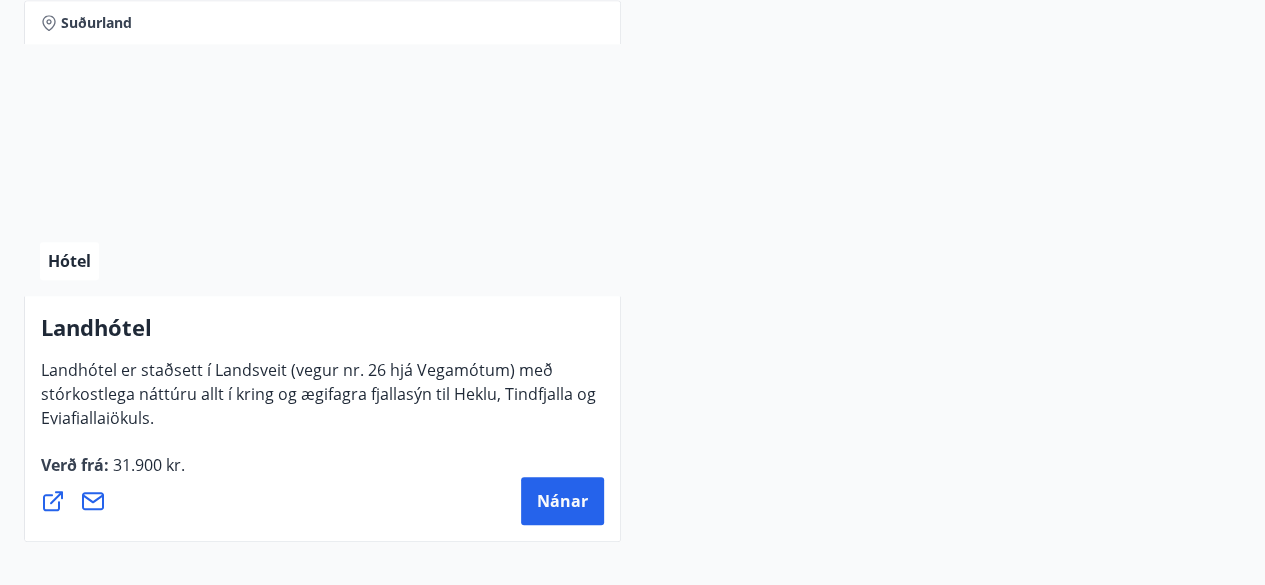 scroll, scrollTop: 8300, scrollLeft: 0, axis: vertical 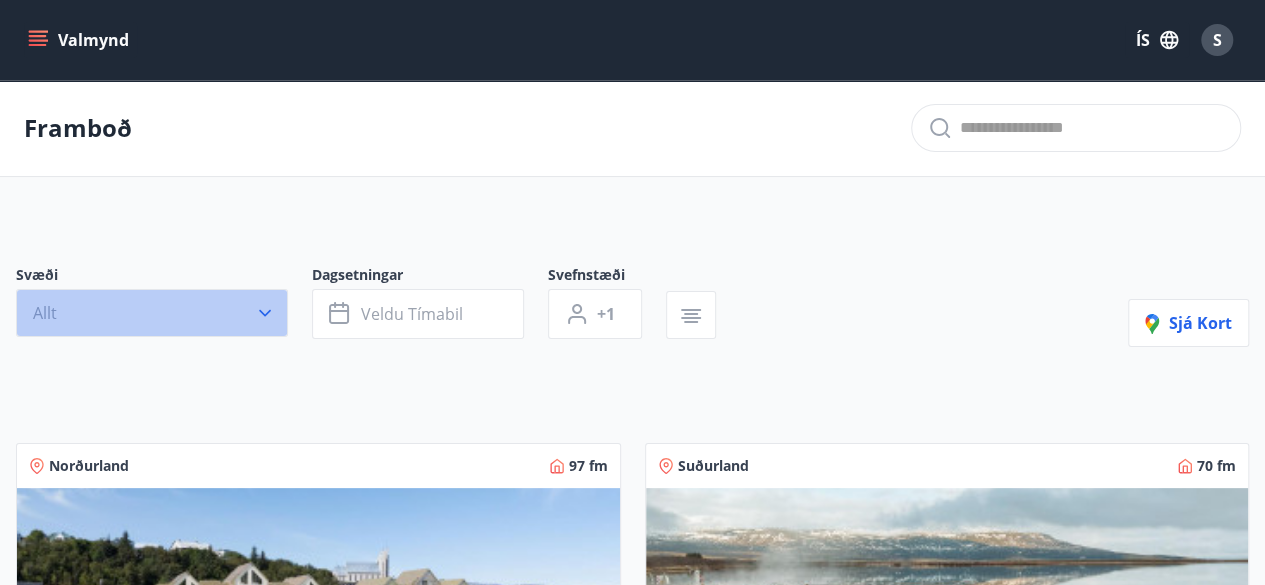 click on "Allt" at bounding box center [152, 313] 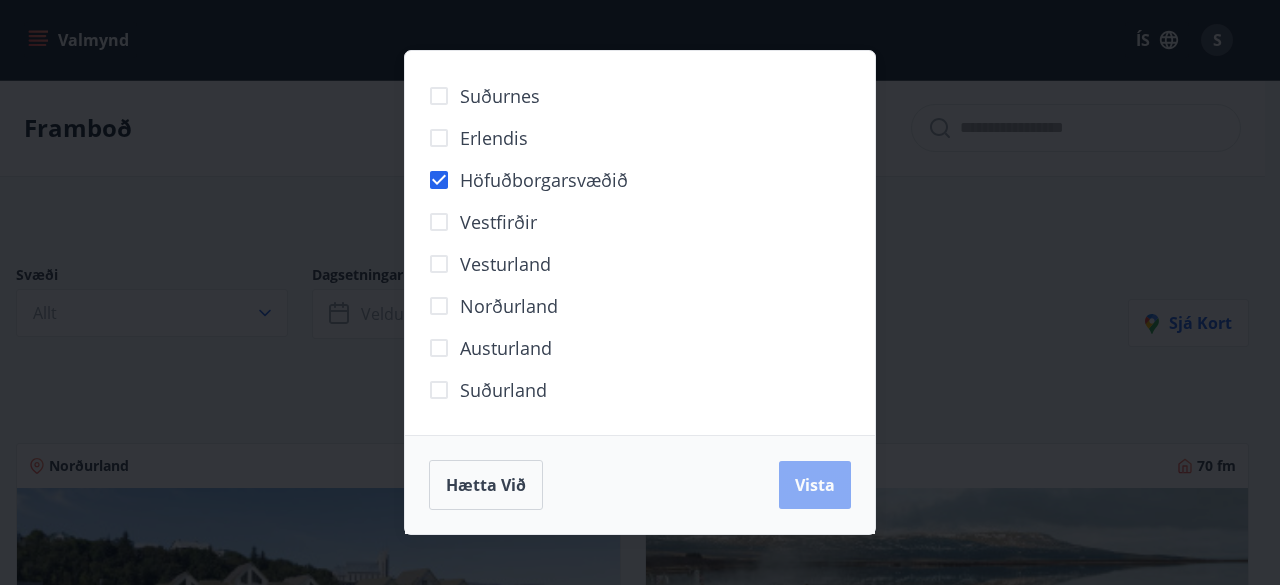 click on "Vista" at bounding box center [815, 485] 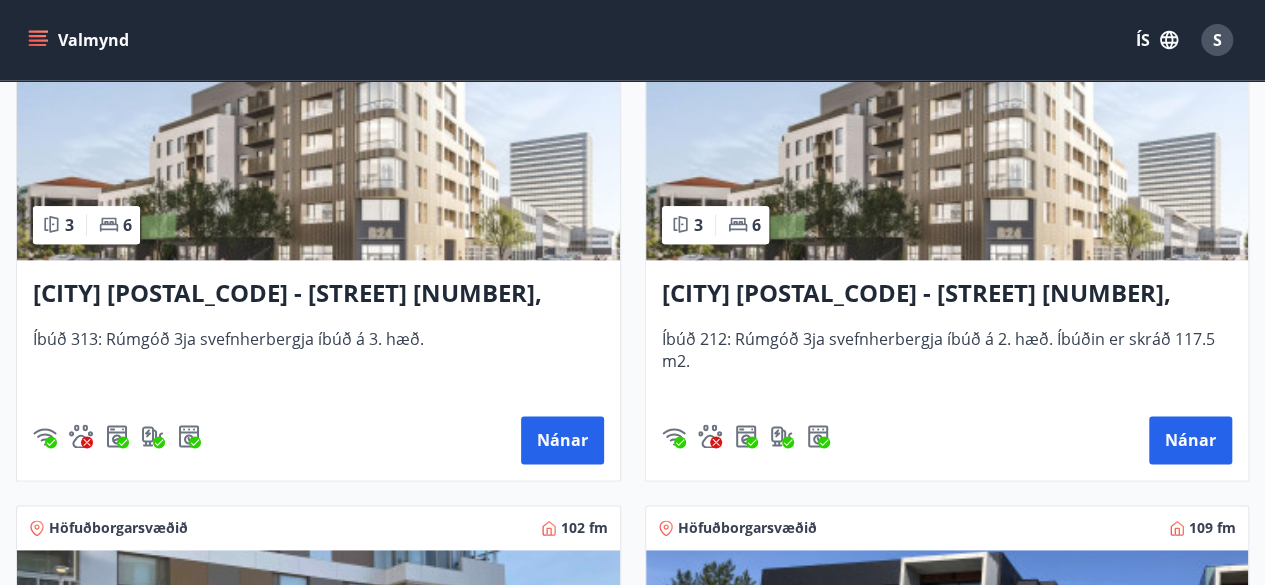 scroll, scrollTop: 1100, scrollLeft: 0, axis: vertical 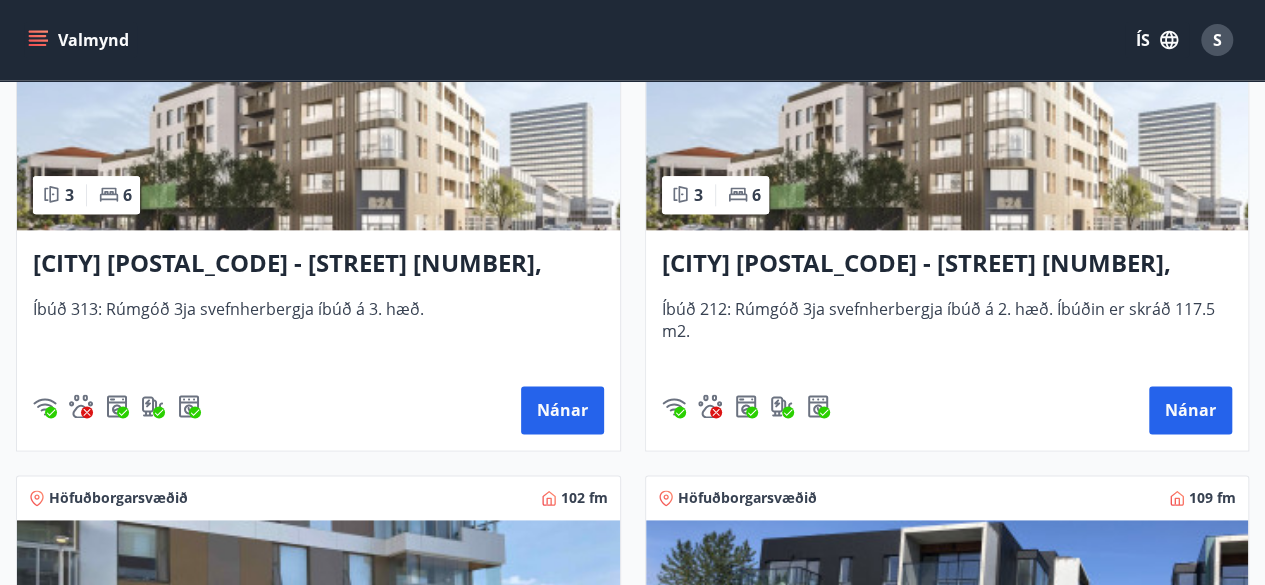 click on "Reykjavík 105 - Borgartún 24, 212" at bounding box center [947, 264] 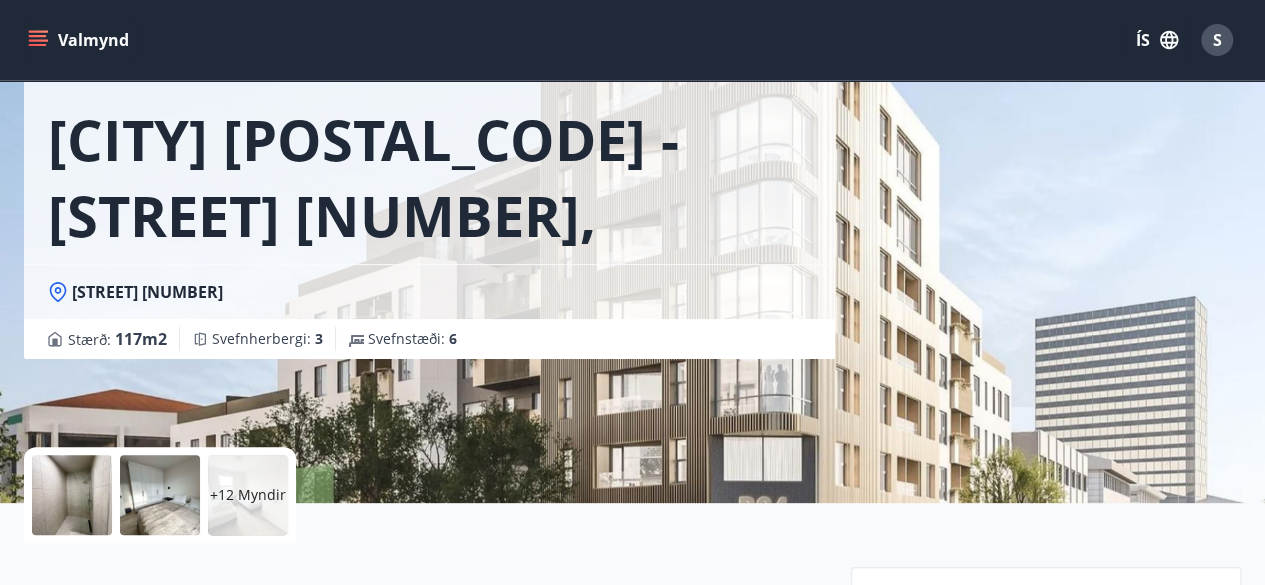 scroll, scrollTop: 400, scrollLeft: 0, axis: vertical 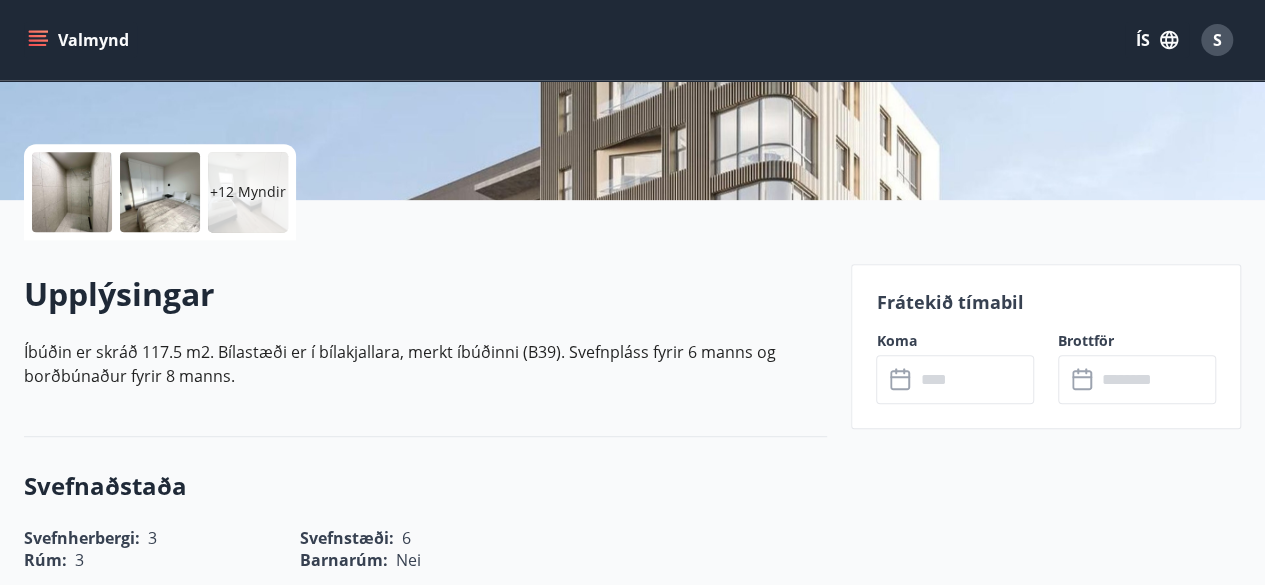 click at bounding box center (974, 379) 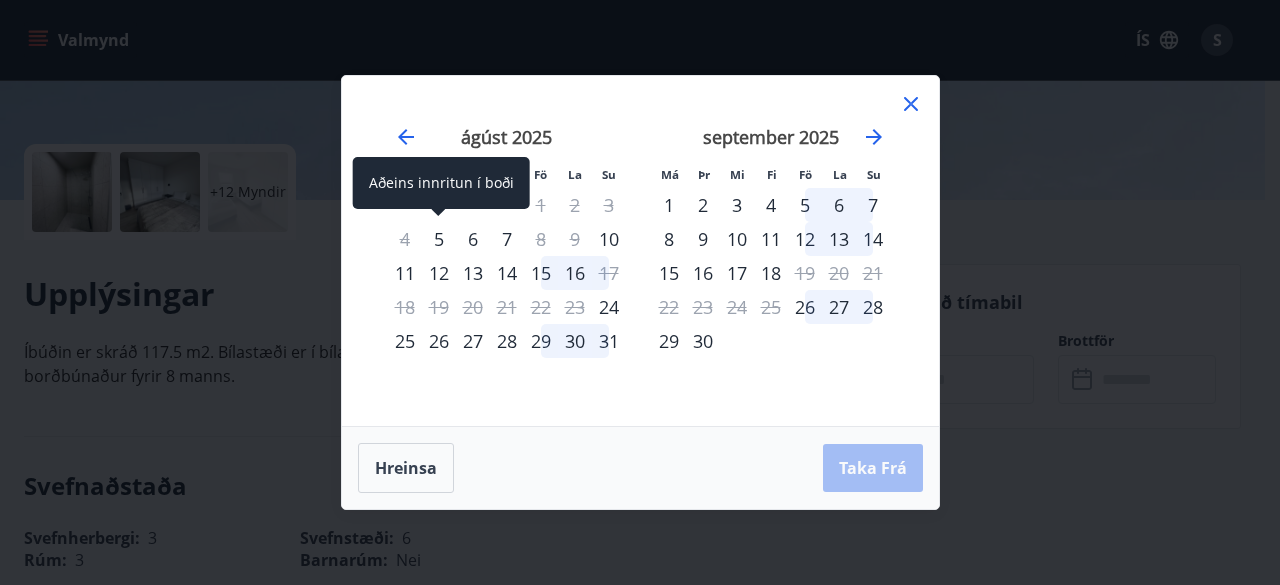 click on "5" at bounding box center [439, 239] 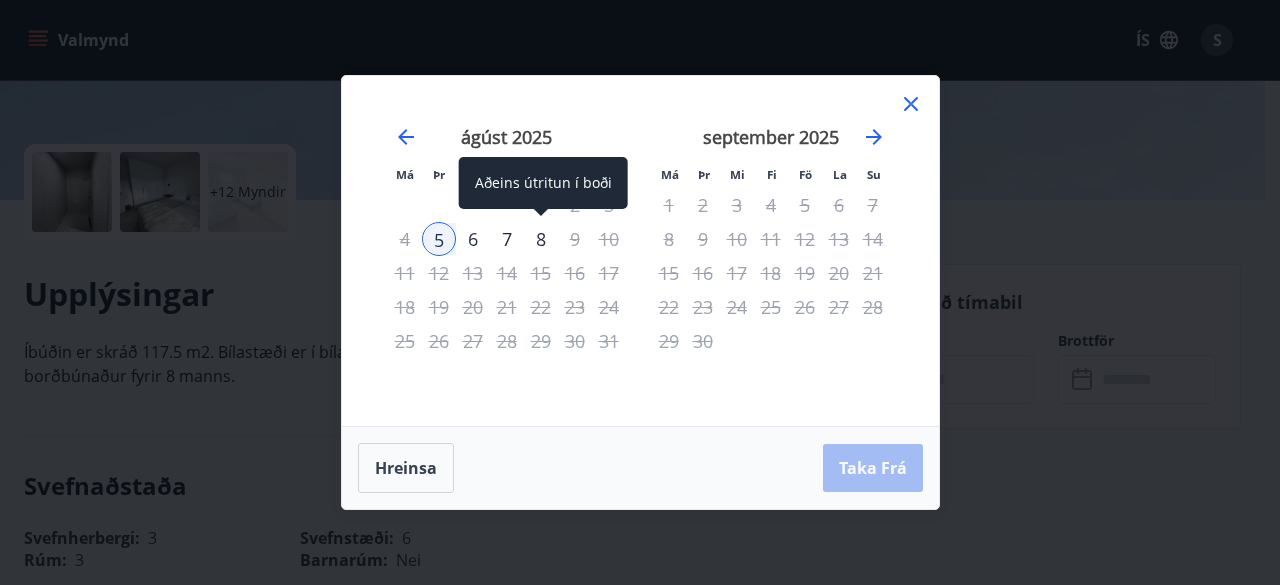 click on "8" at bounding box center [541, 239] 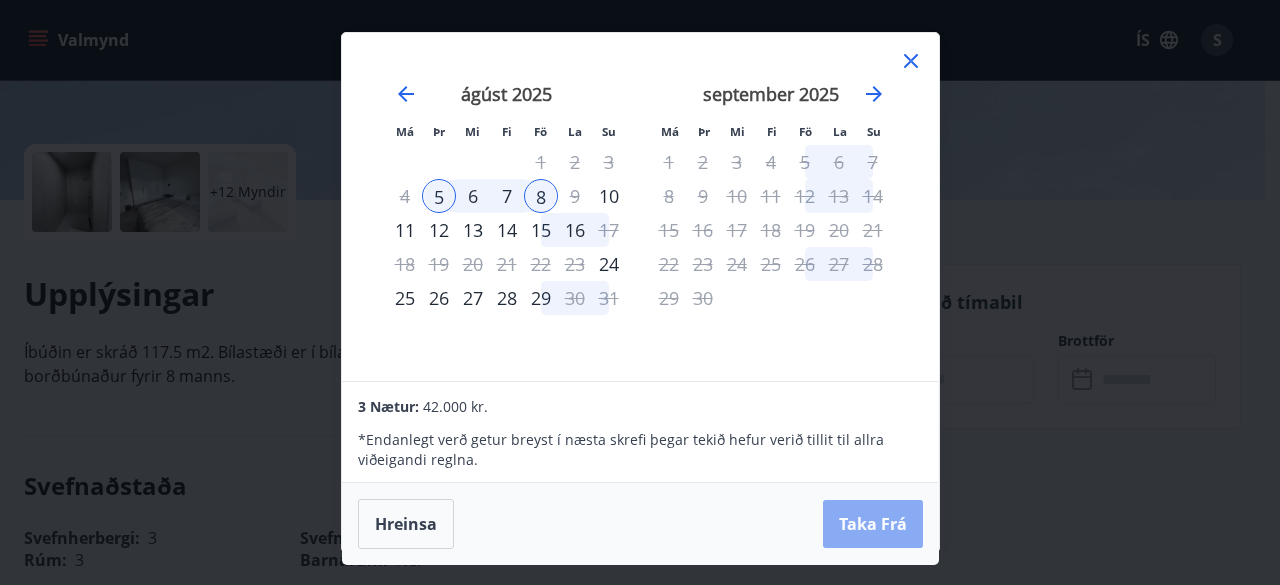 click on "Taka Frá" at bounding box center [873, 524] 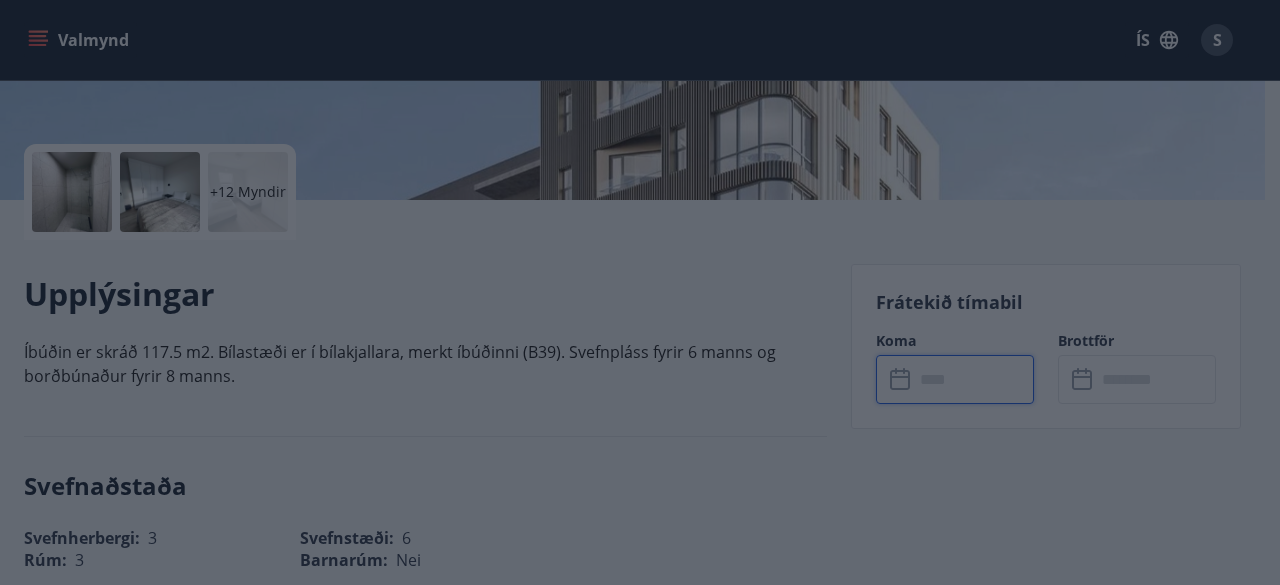 type on "******" 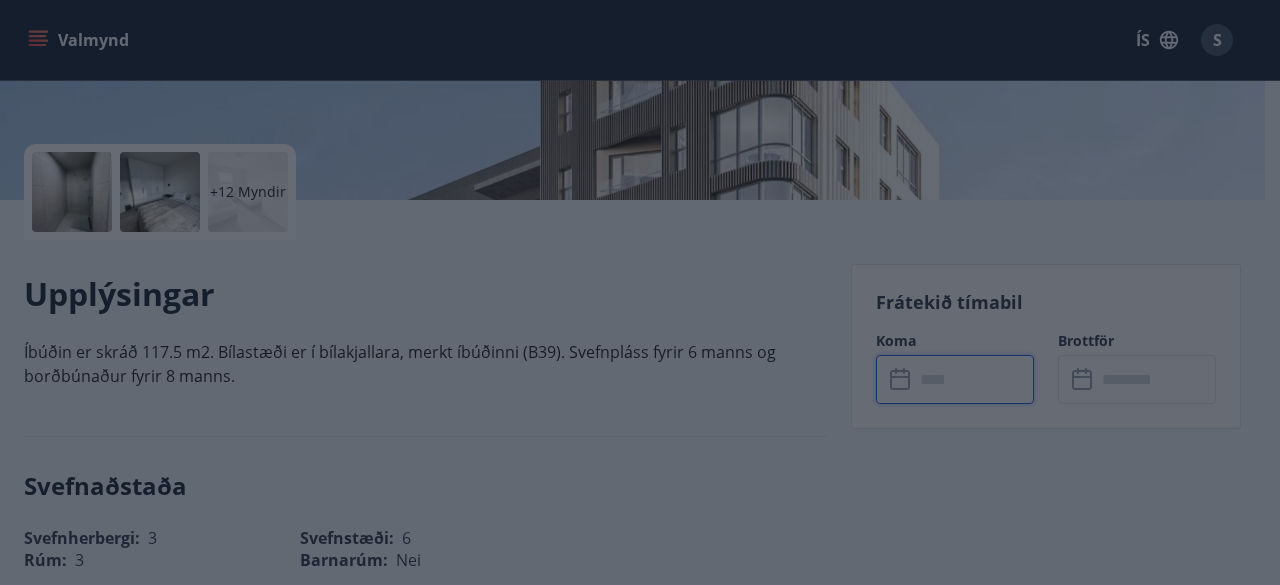type on "******" 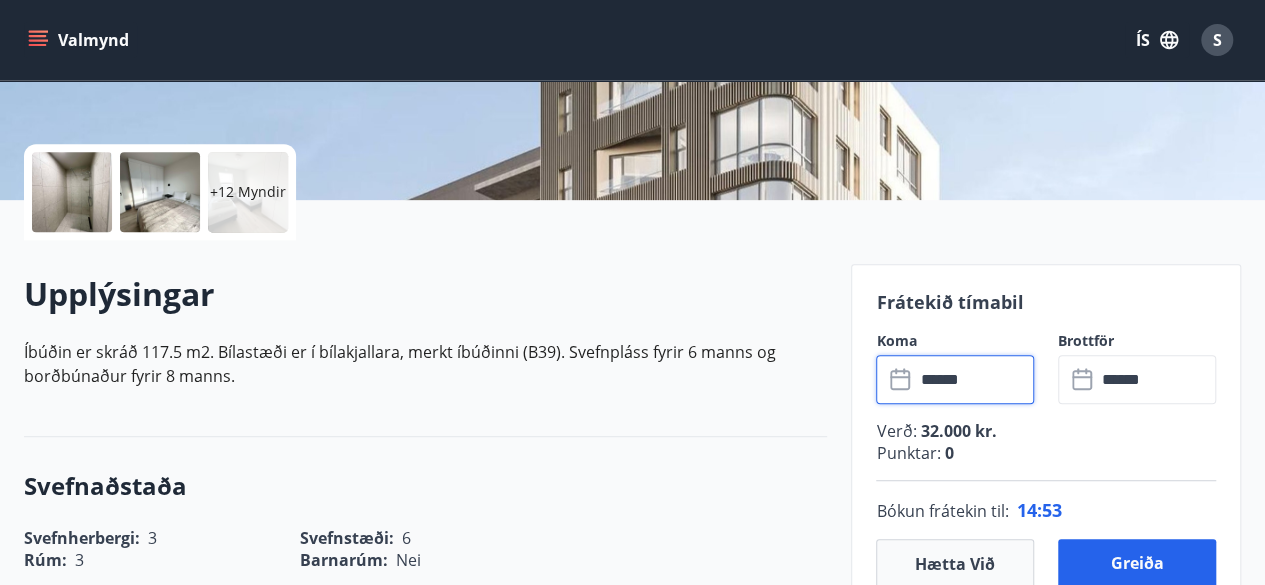 scroll, scrollTop: 500, scrollLeft: 0, axis: vertical 